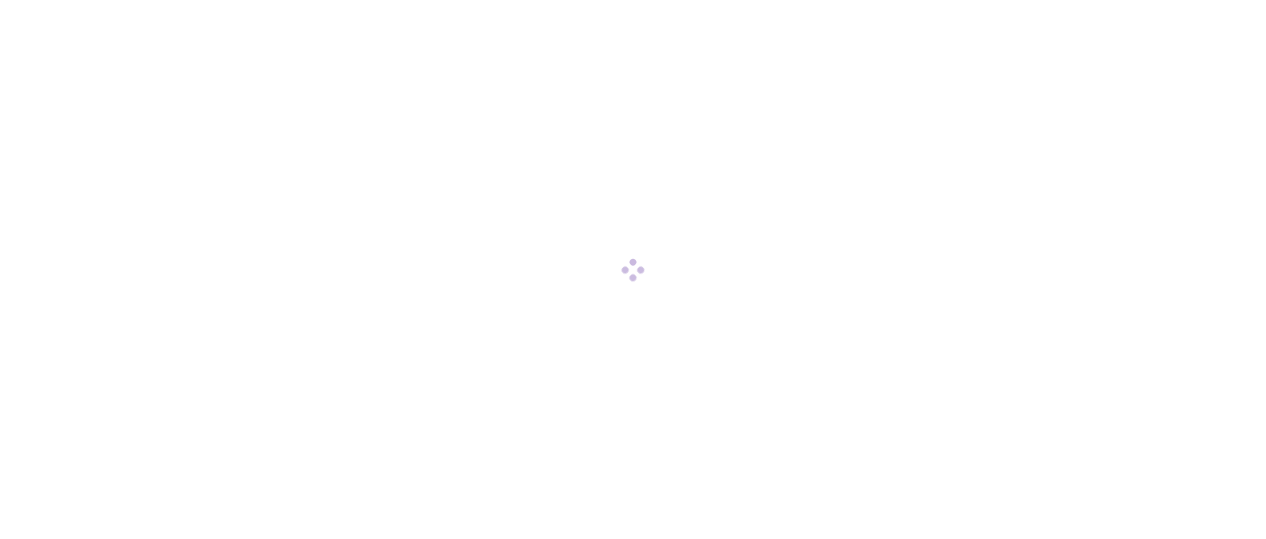 scroll, scrollTop: 0, scrollLeft: 0, axis: both 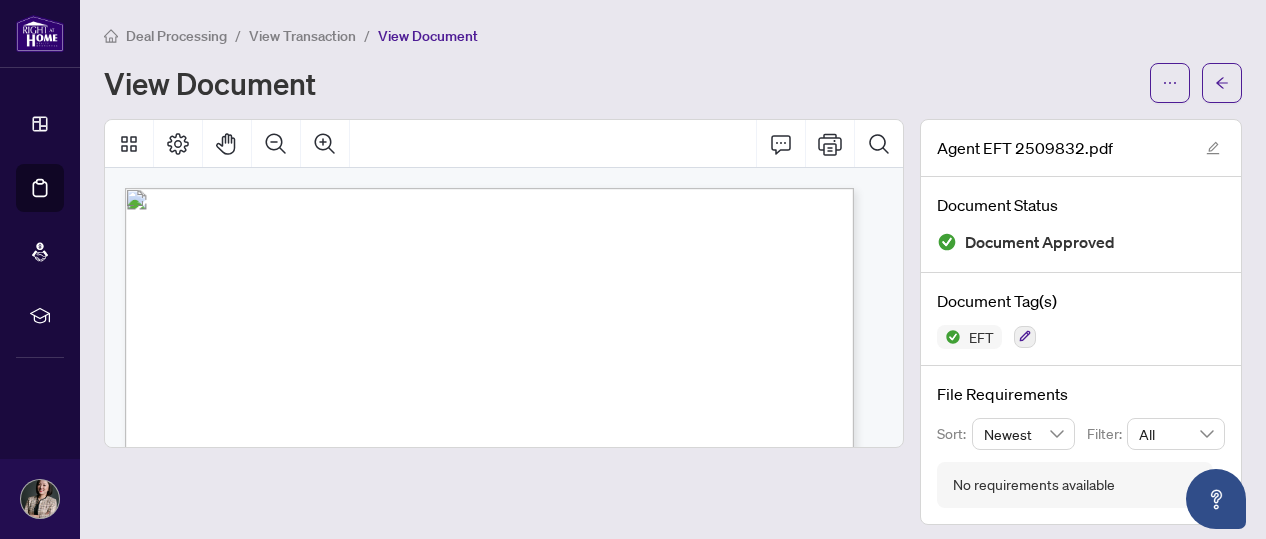 click on "Deal Processing" at bounding box center (176, 36) 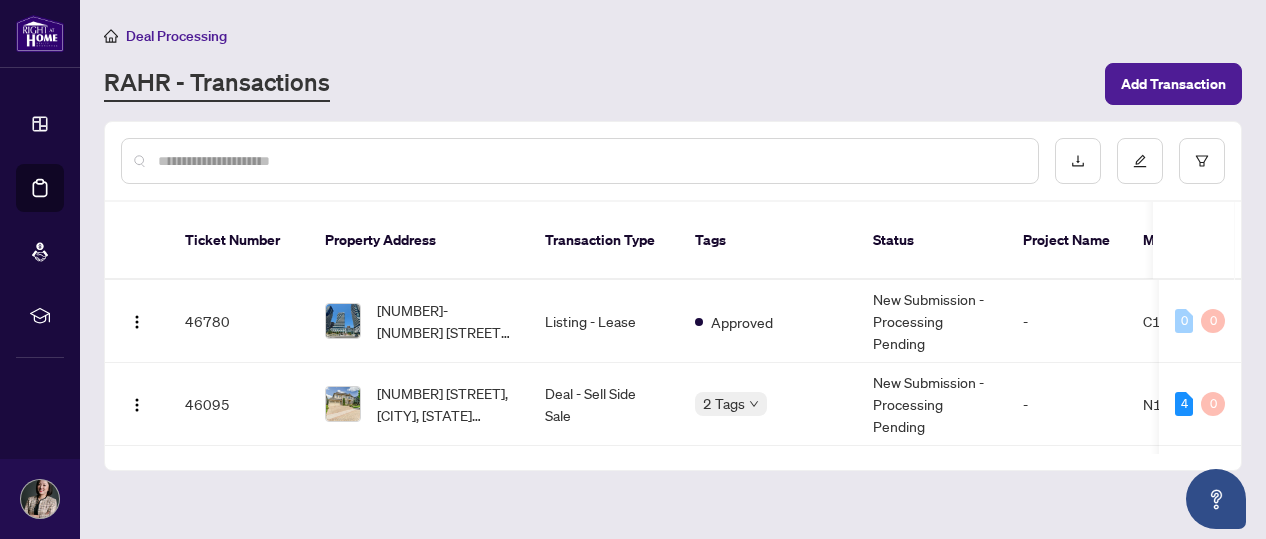 click at bounding box center [590, 161] 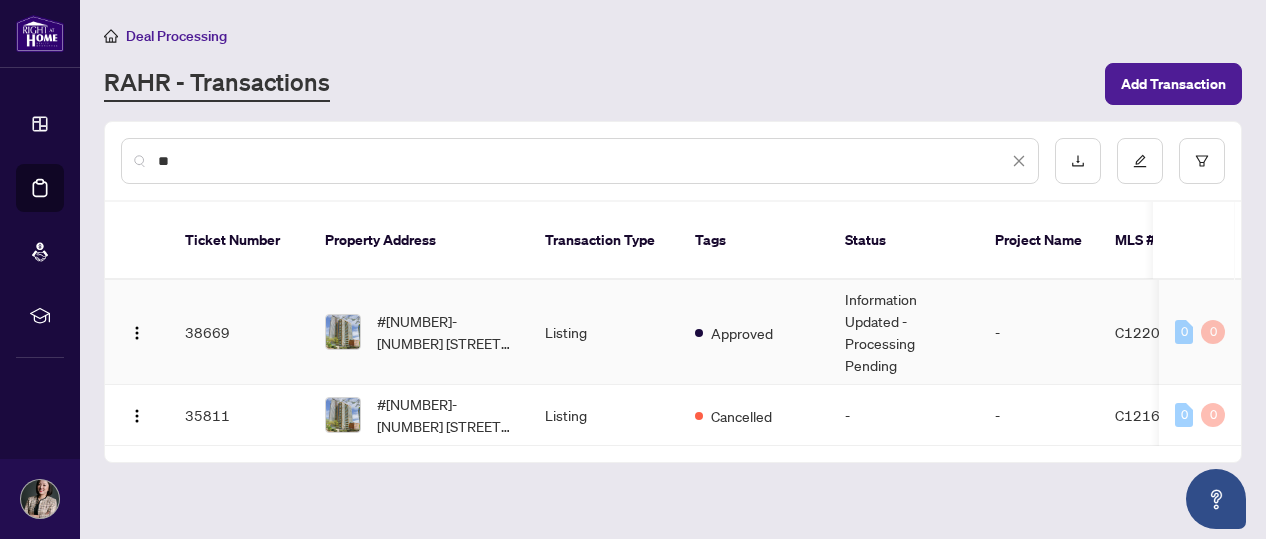 type on "**" 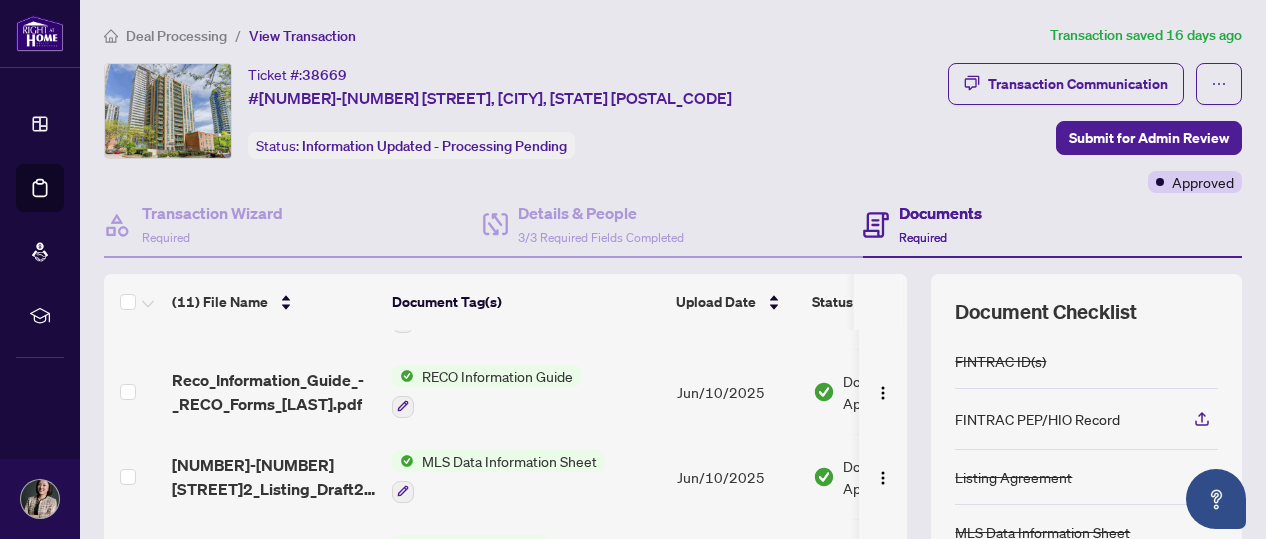 scroll, scrollTop: 636, scrollLeft: 0, axis: vertical 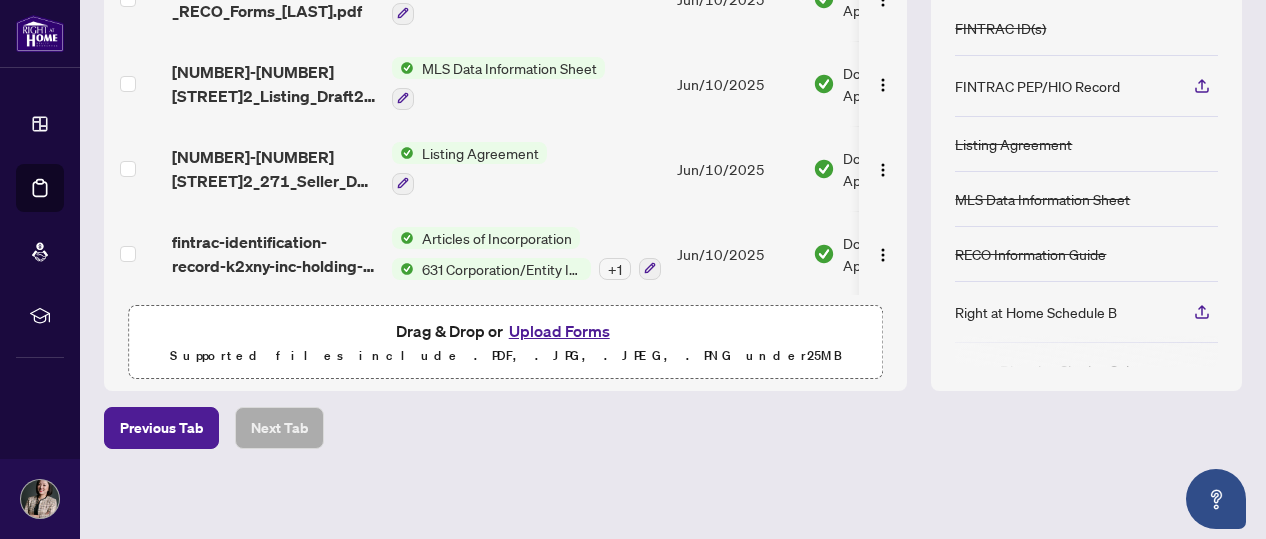 click on "Upload Forms" at bounding box center [559, 331] 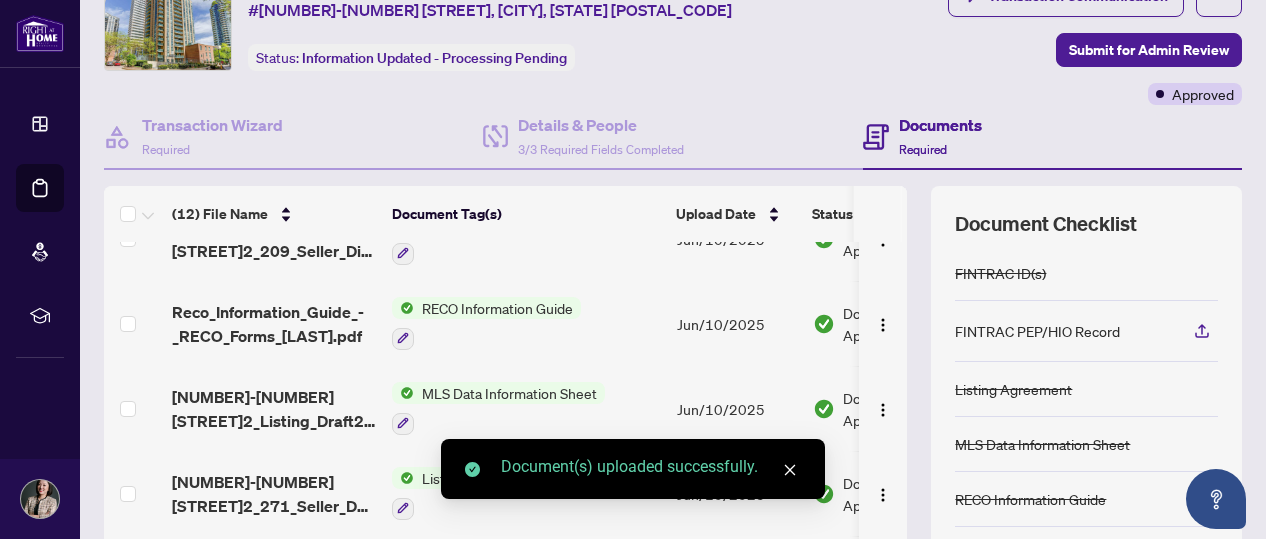 scroll, scrollTop: 0, scrollLeft: 0, axis: both 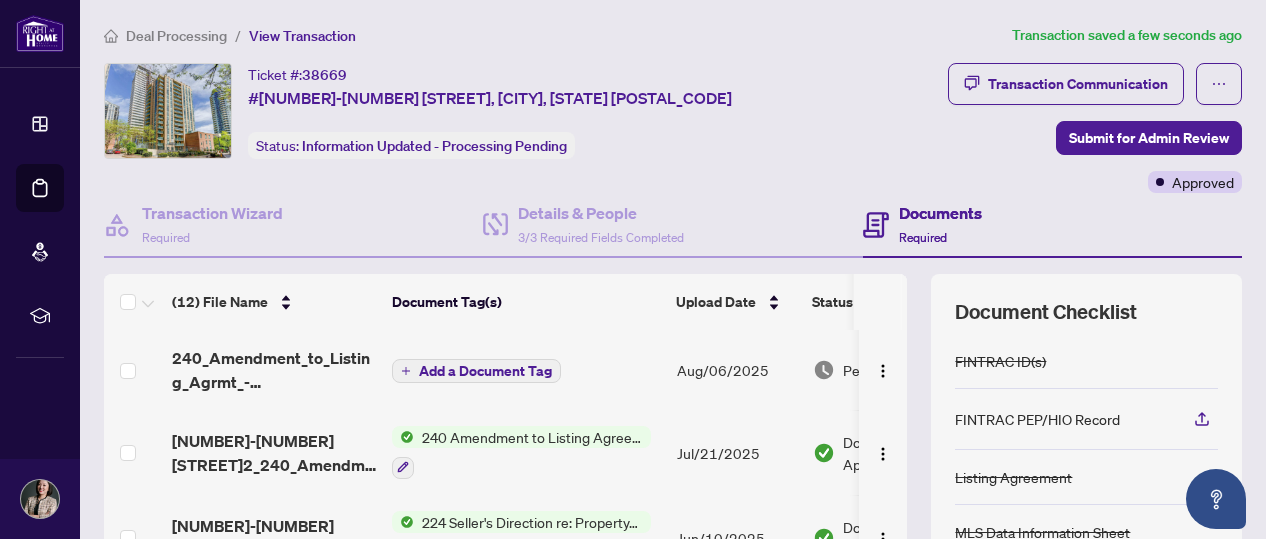 click on "Add a Document Tag" at bounding box center (485, 371) 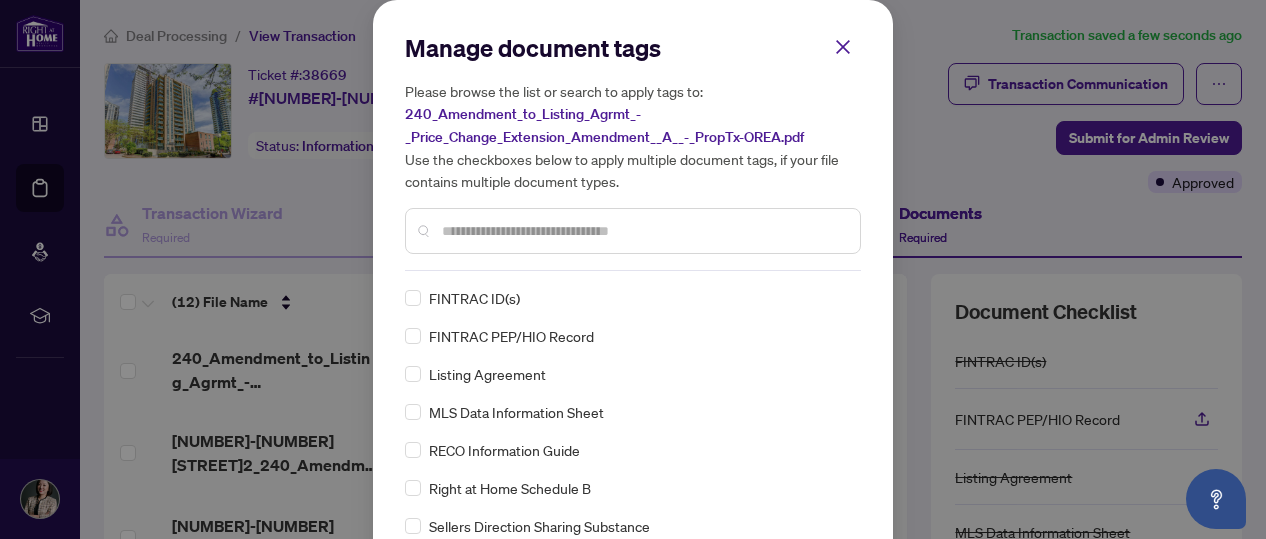 click at bounding box center [643, 231] 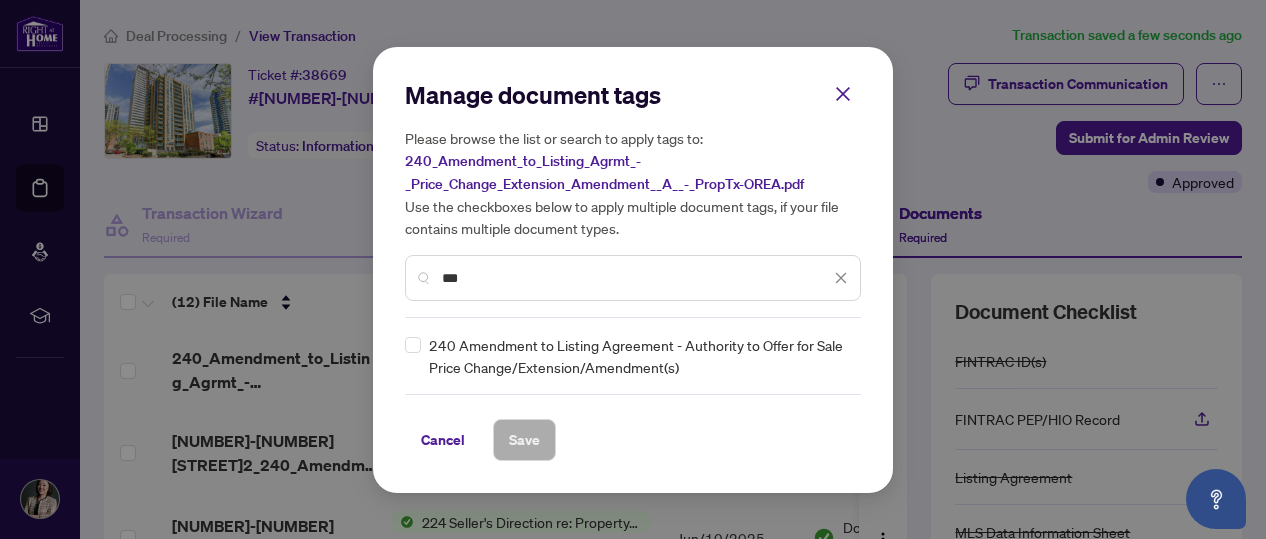 type on "***" 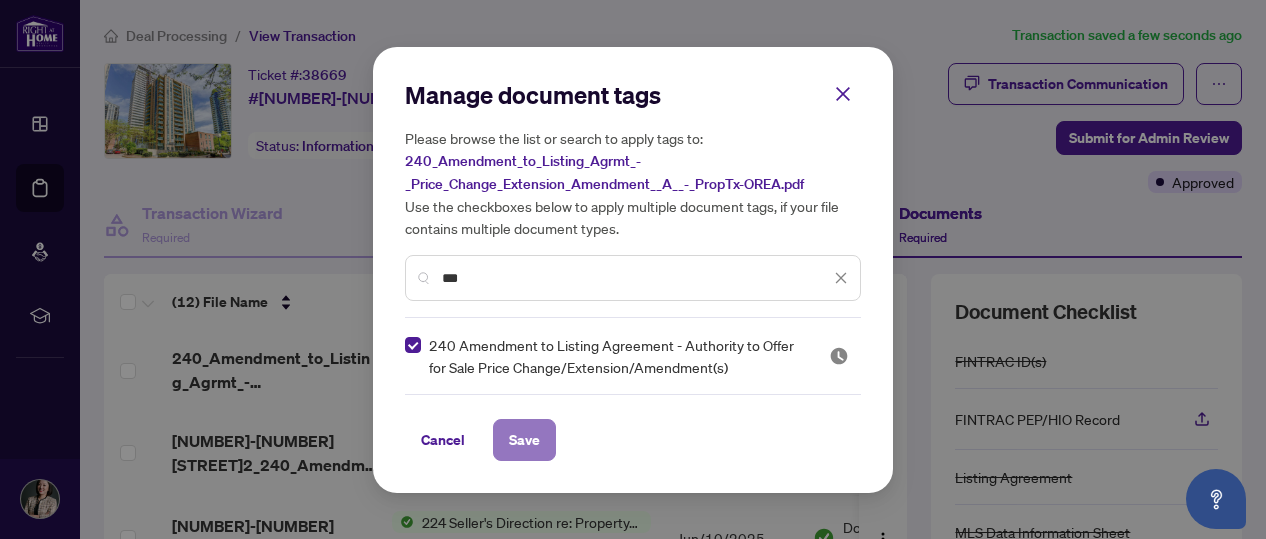 click on "Save" at bounding box center [524, 440] 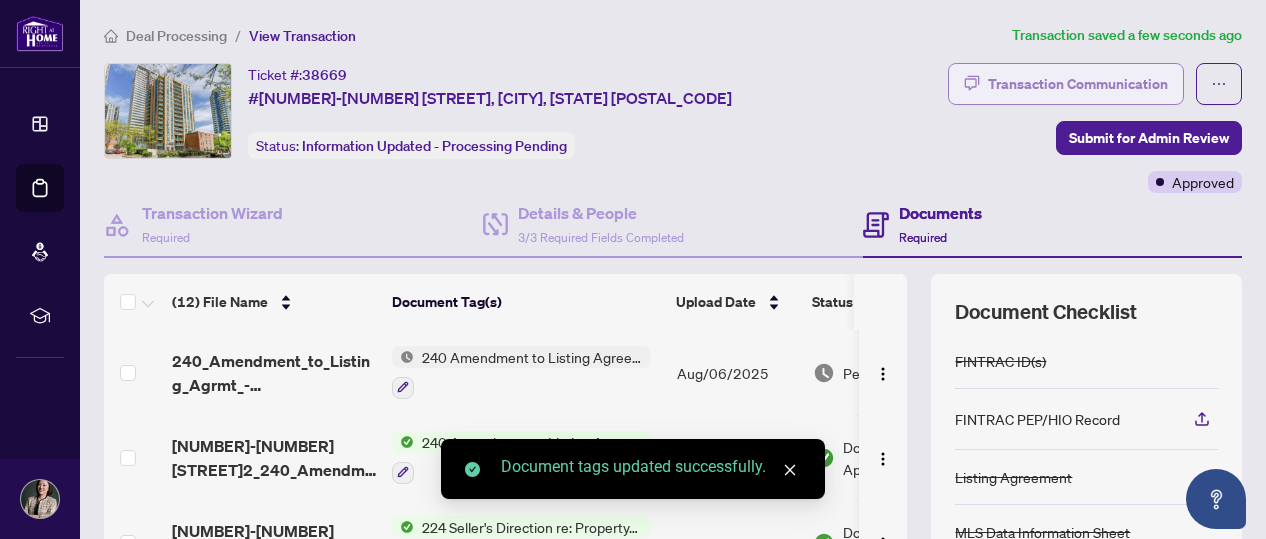 click on "Transaction Communication" at bounding box center (1078, 84) 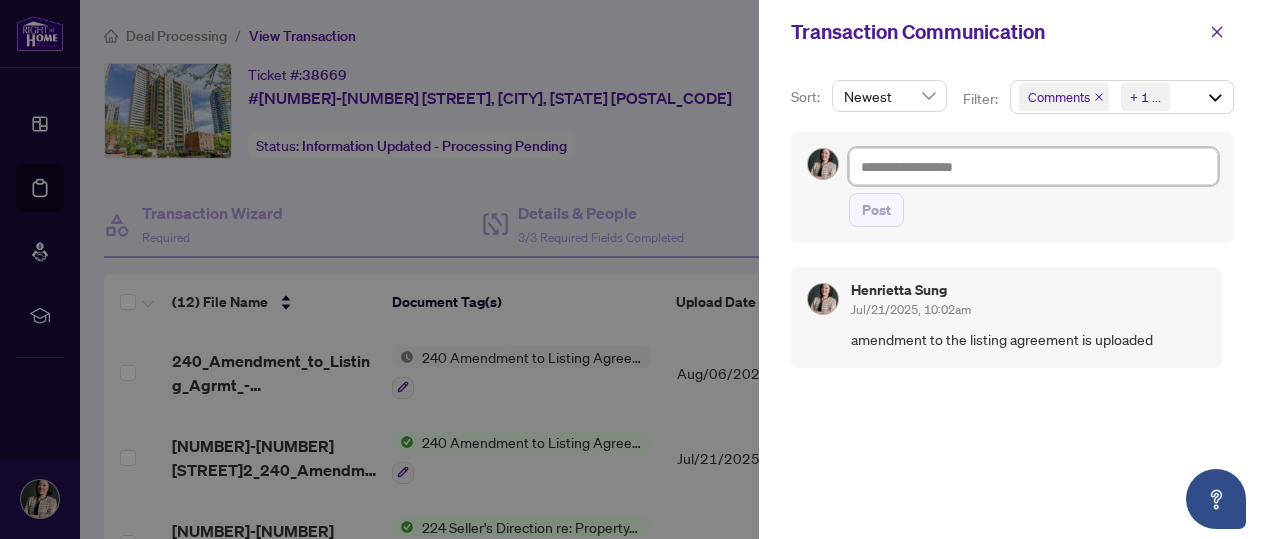click at bounding box center (1033, 166) 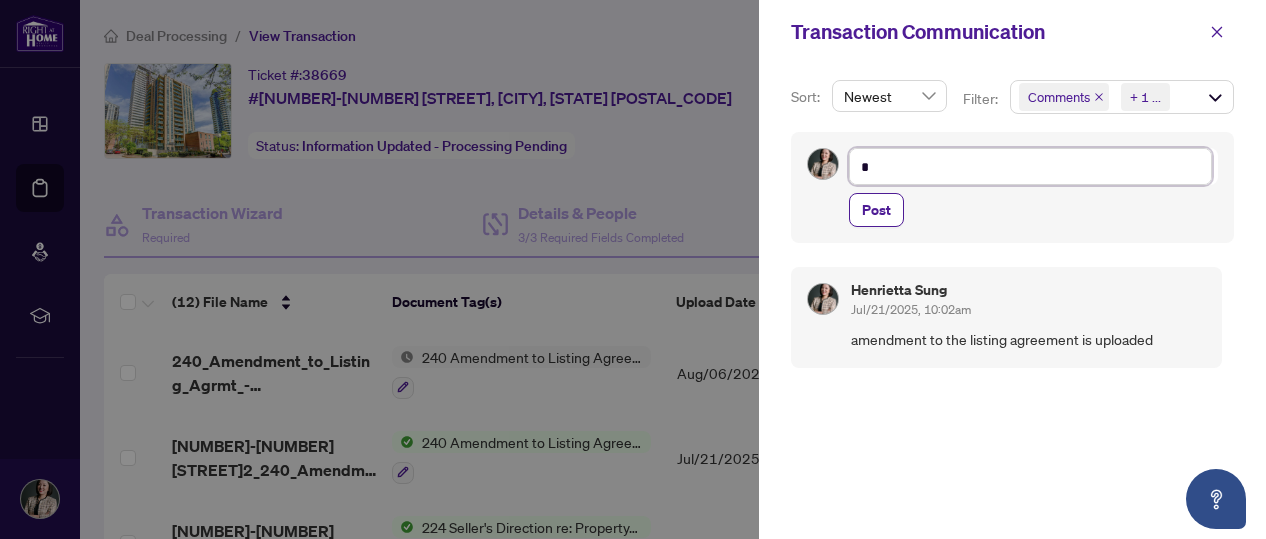 type on "**" 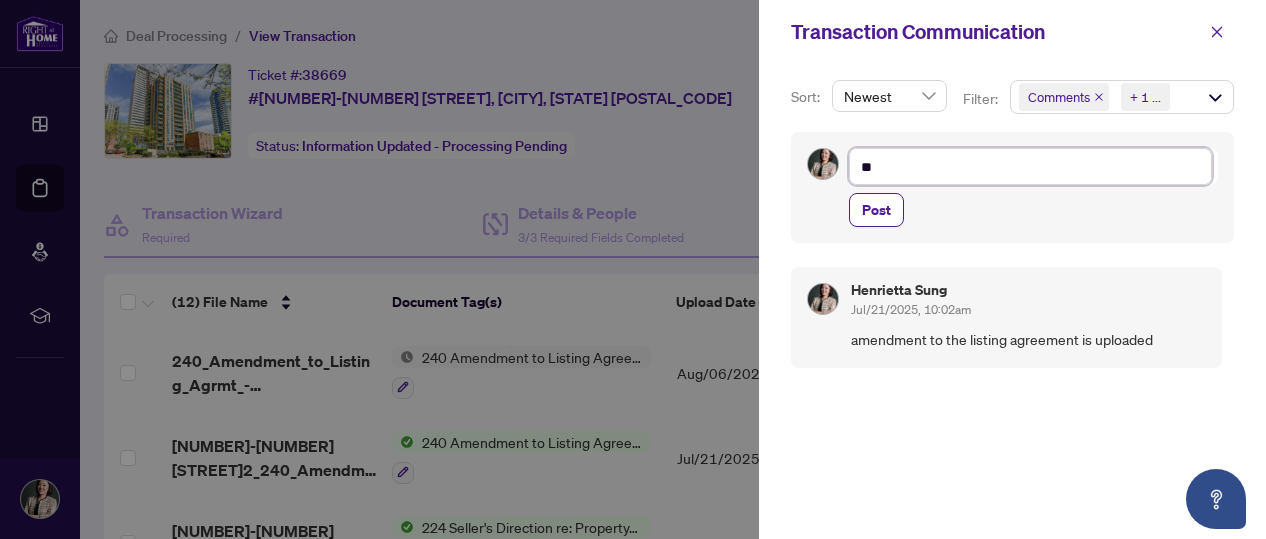 type on "***" 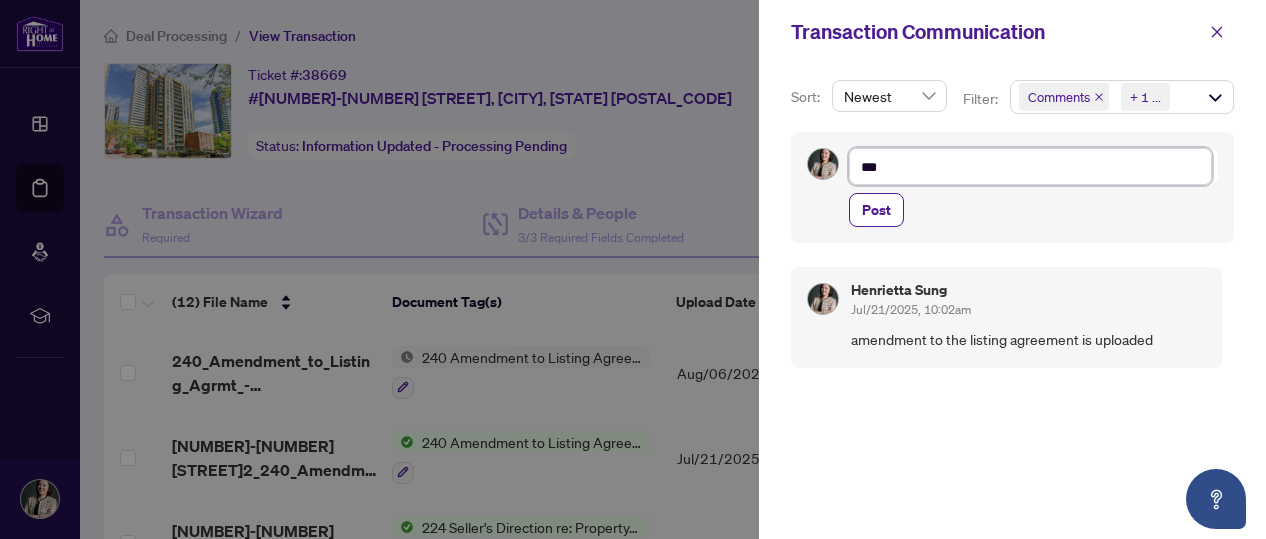 type on "****" 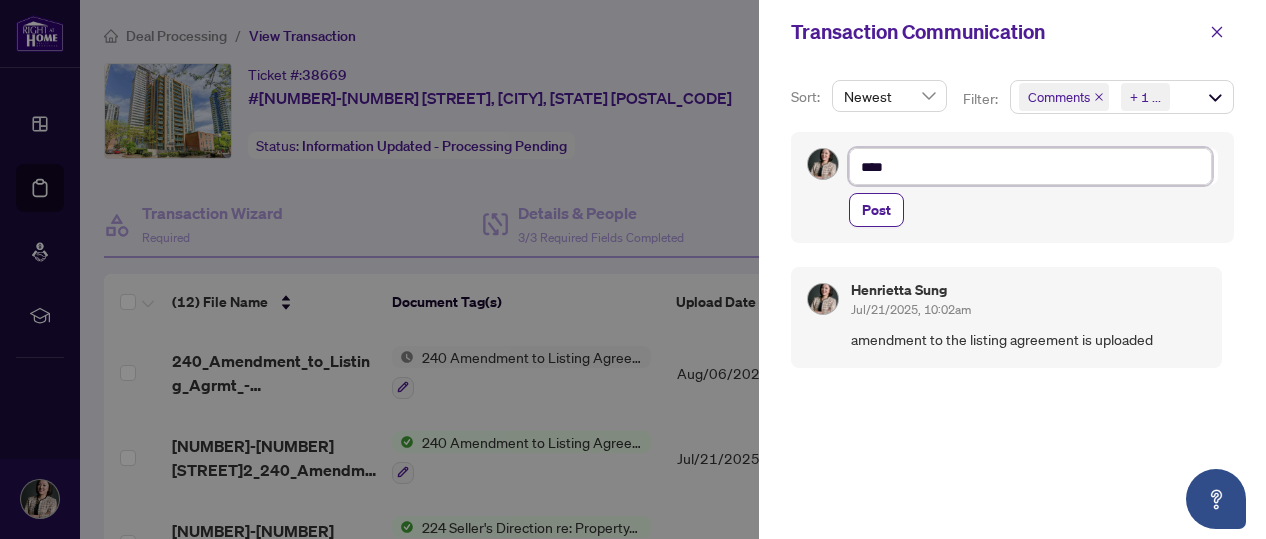 type on "*****" 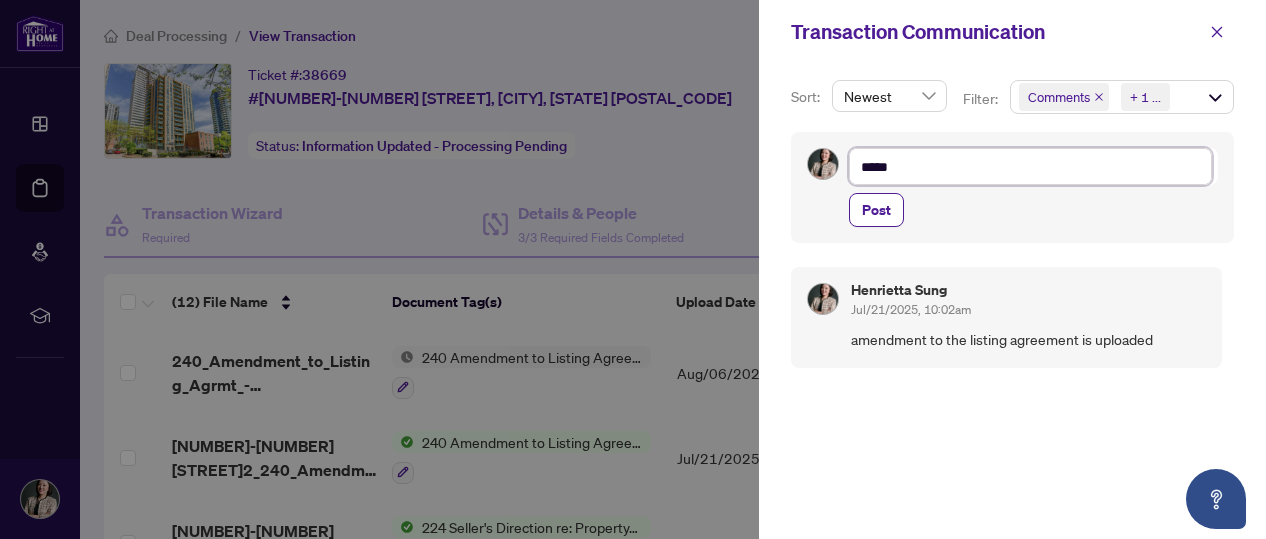 type on "****" 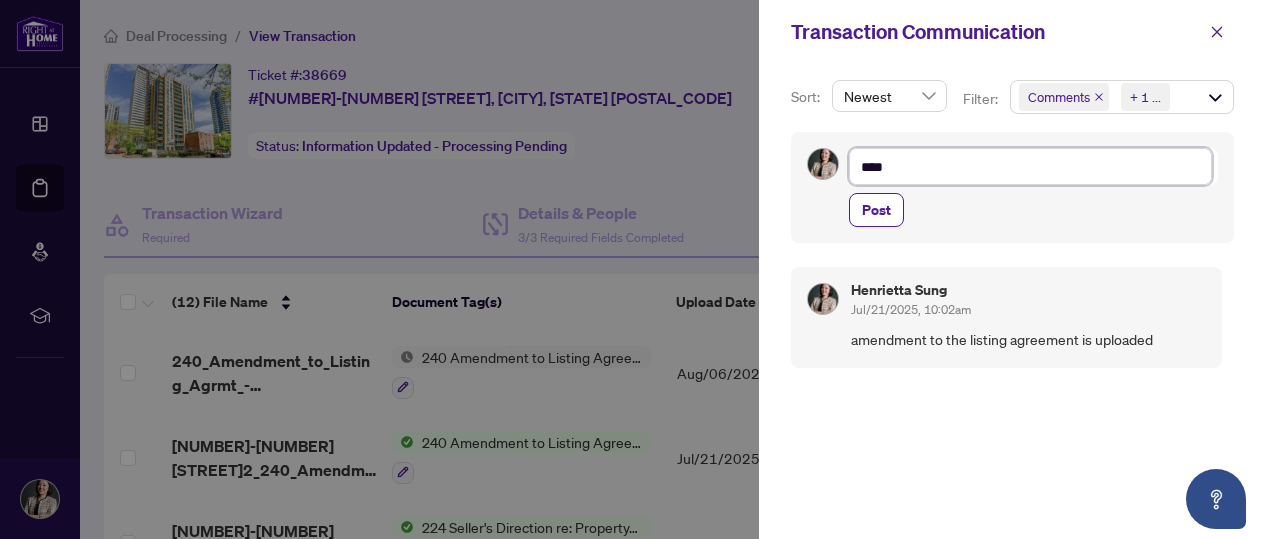 type on "***" 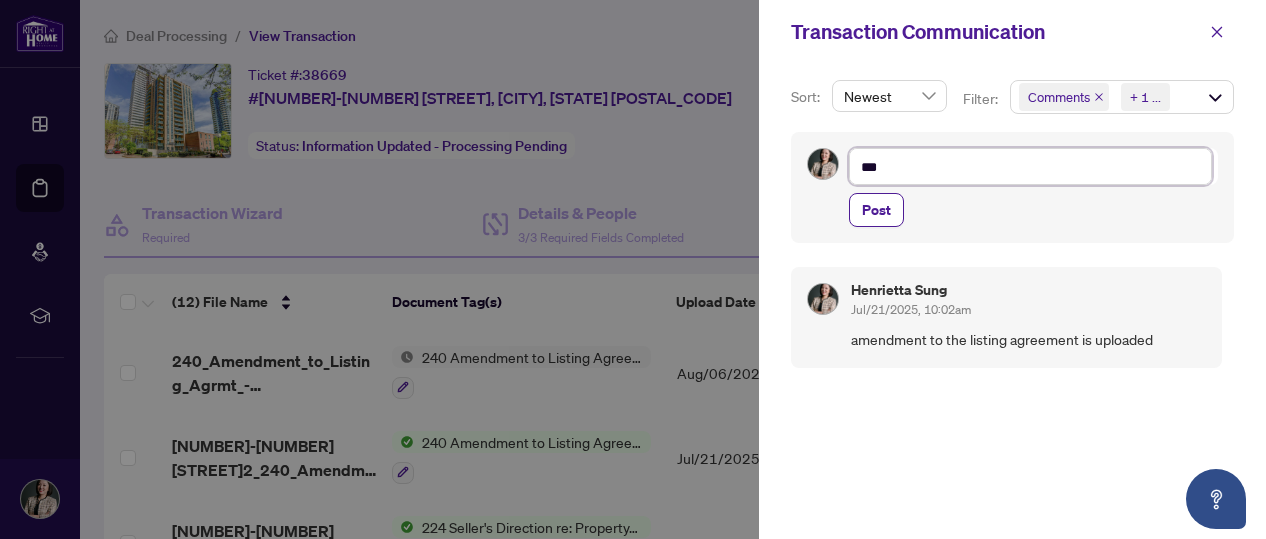 type on "**" 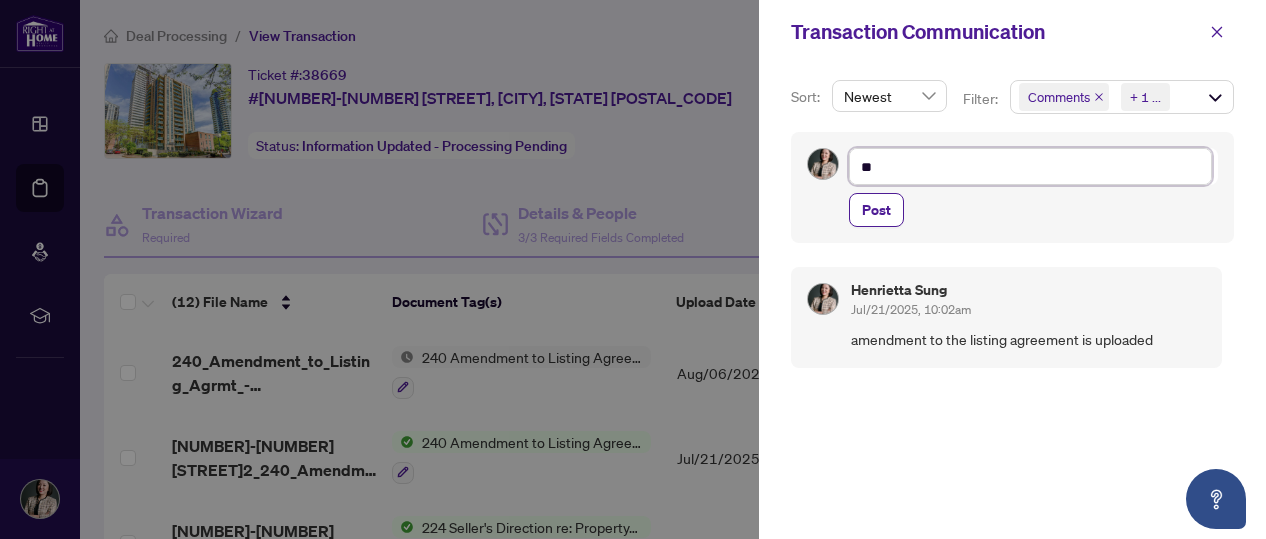 type on "***" 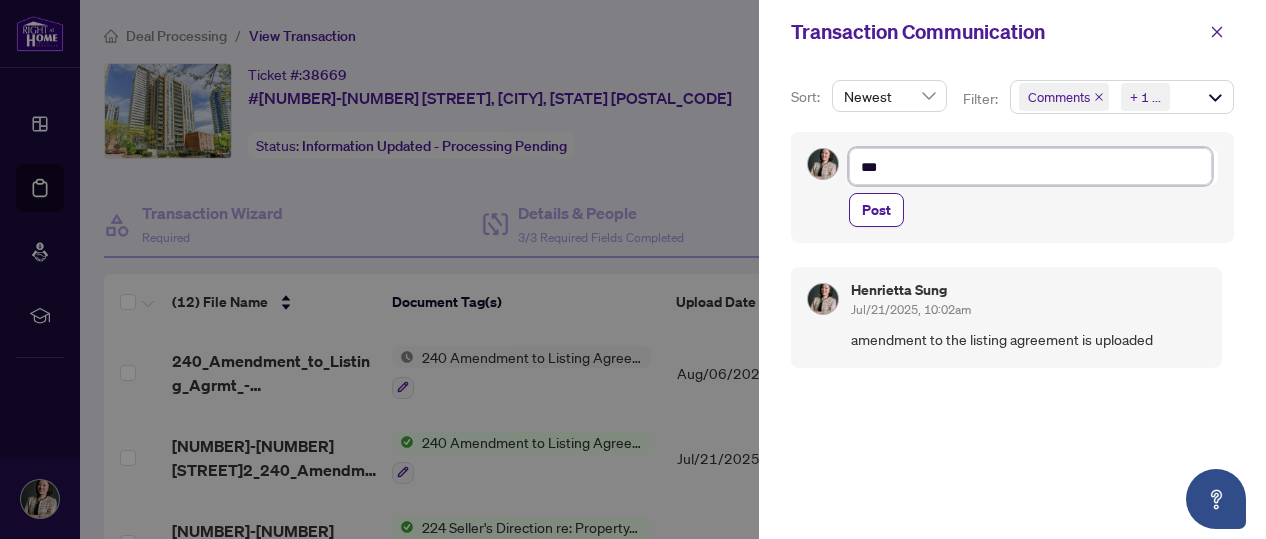 type on "****" 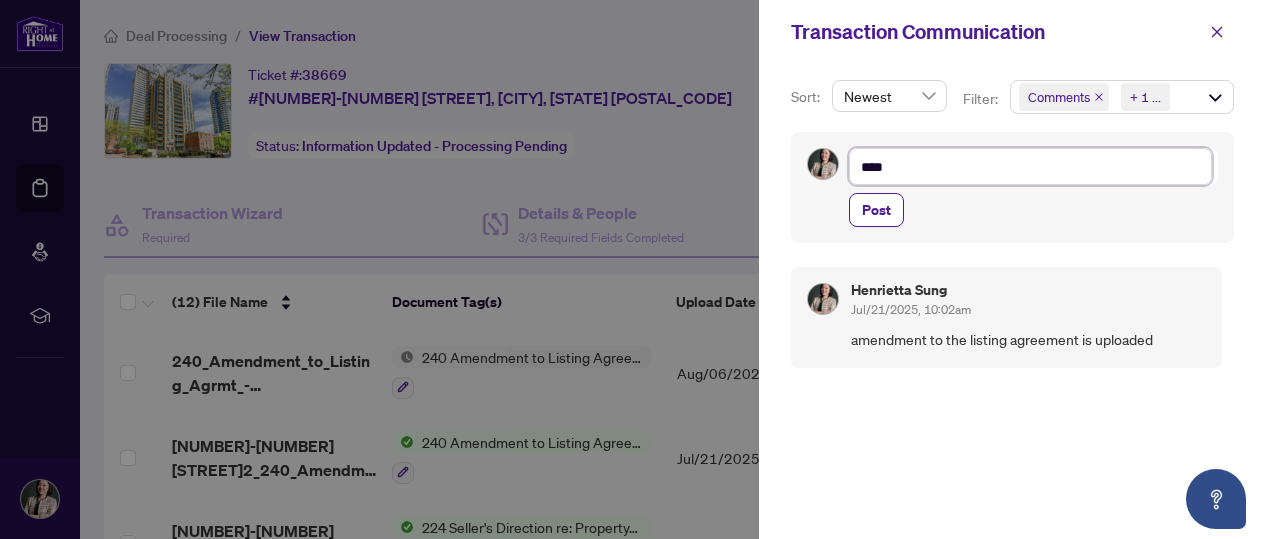 type on "*****" 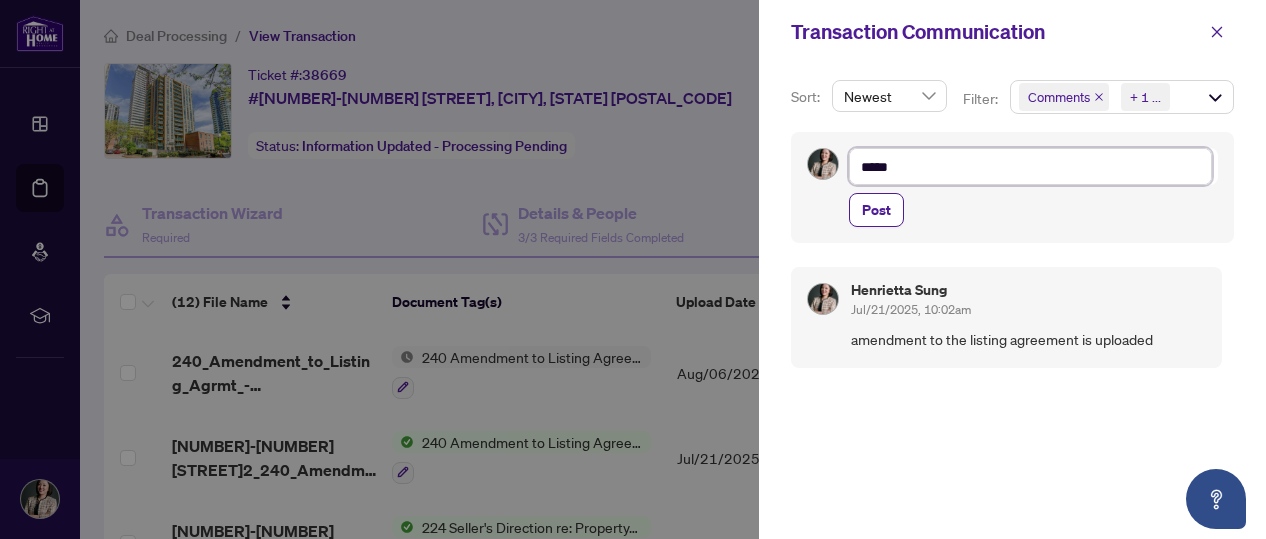 type on "******" 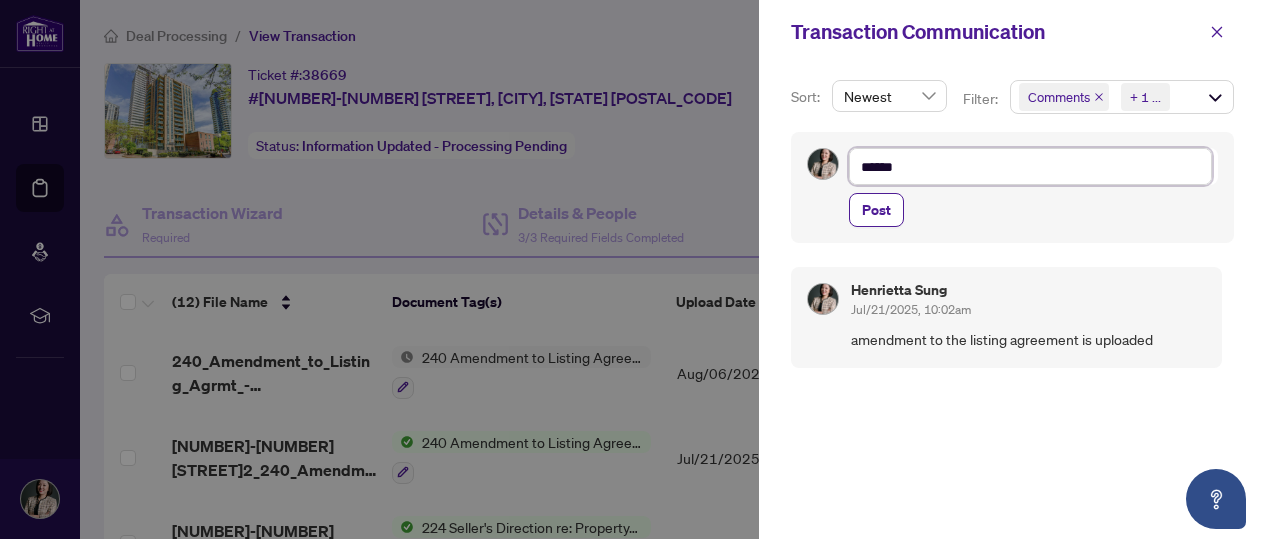 type on "*******" 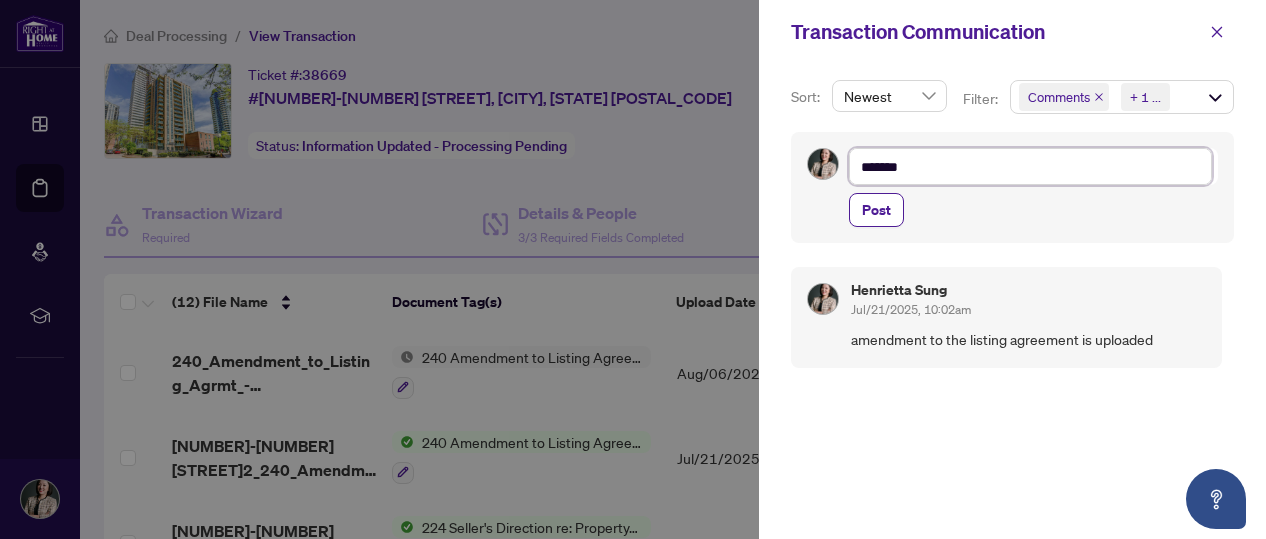 type on "********" 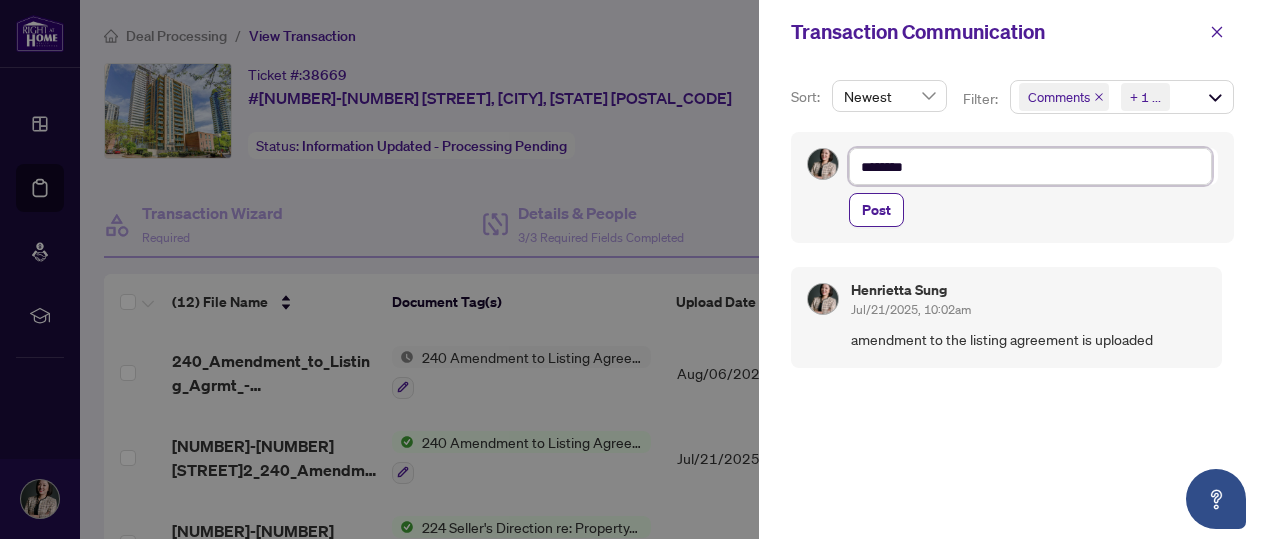 type on "*********" 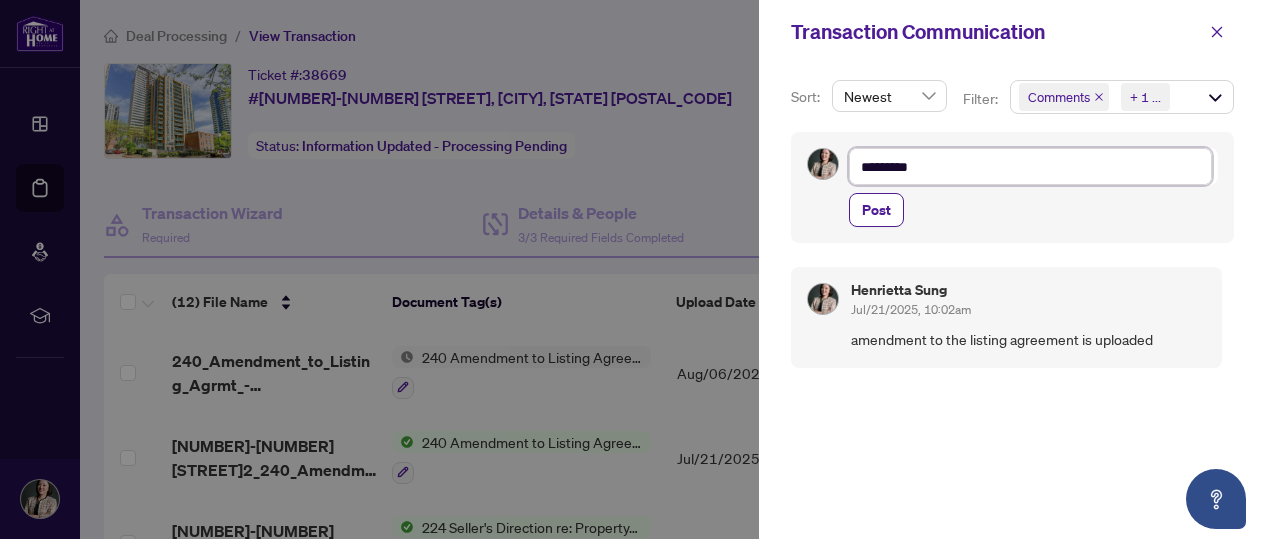 type on "*********" 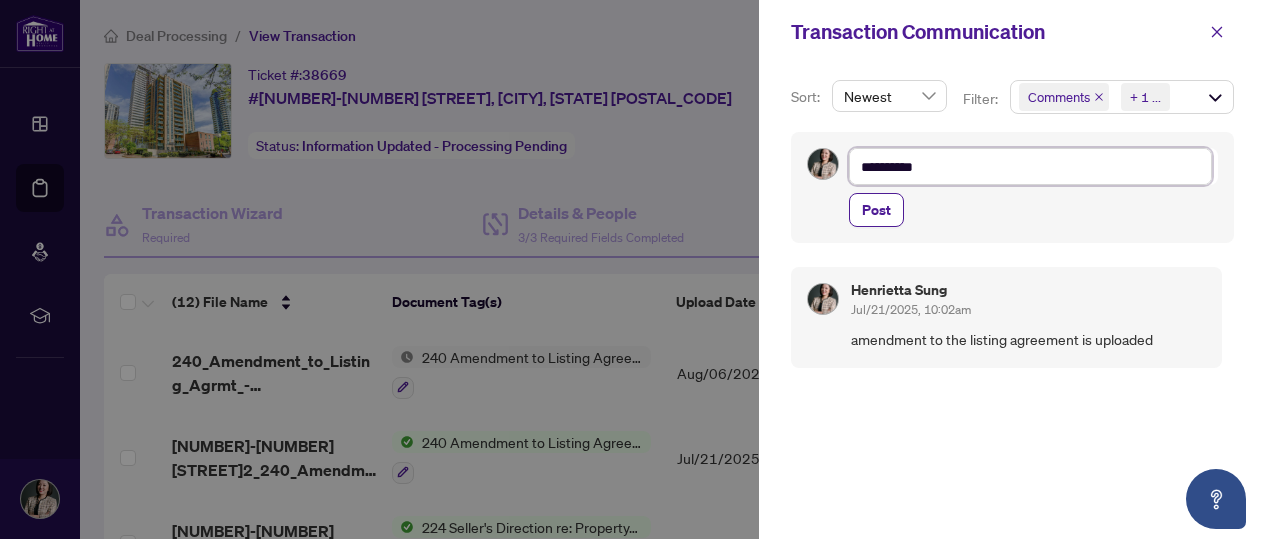 type on "**********" 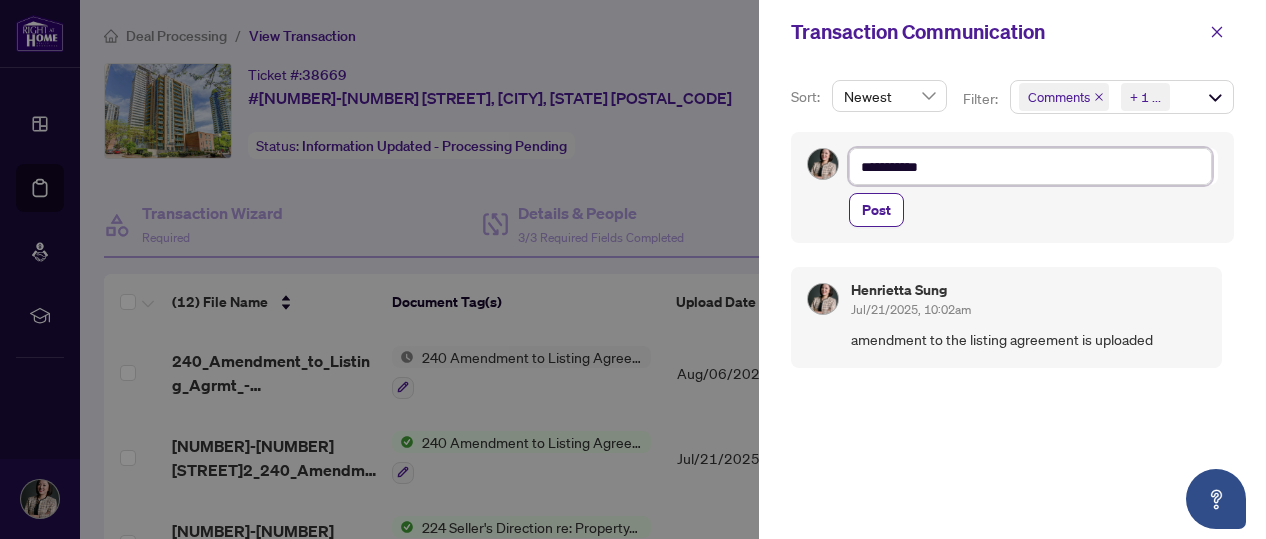 type on "**********" 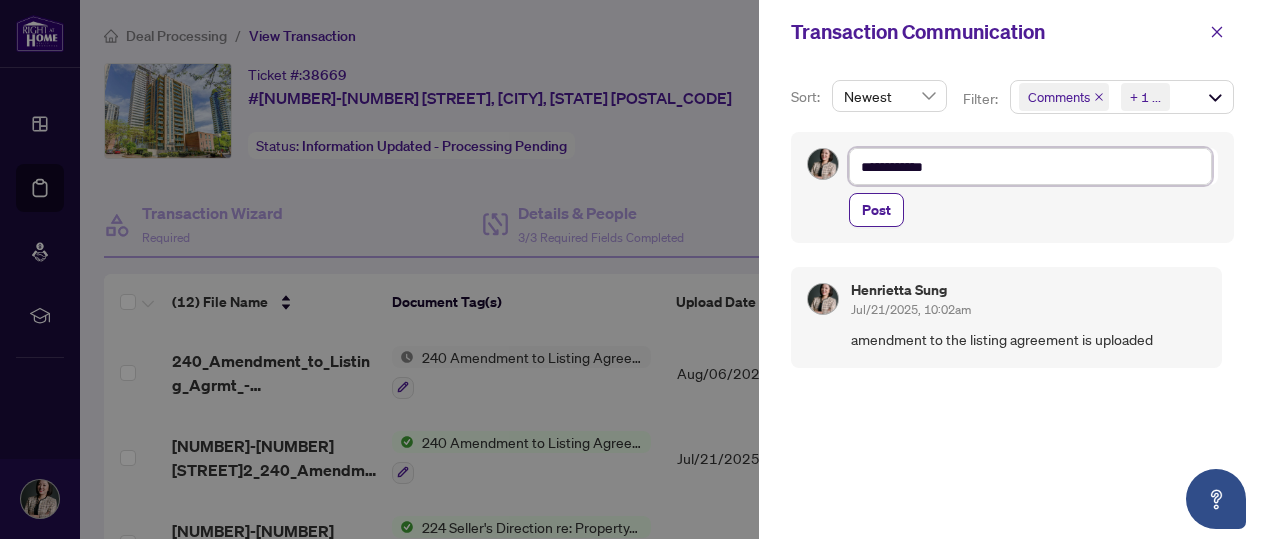 type on "**********" 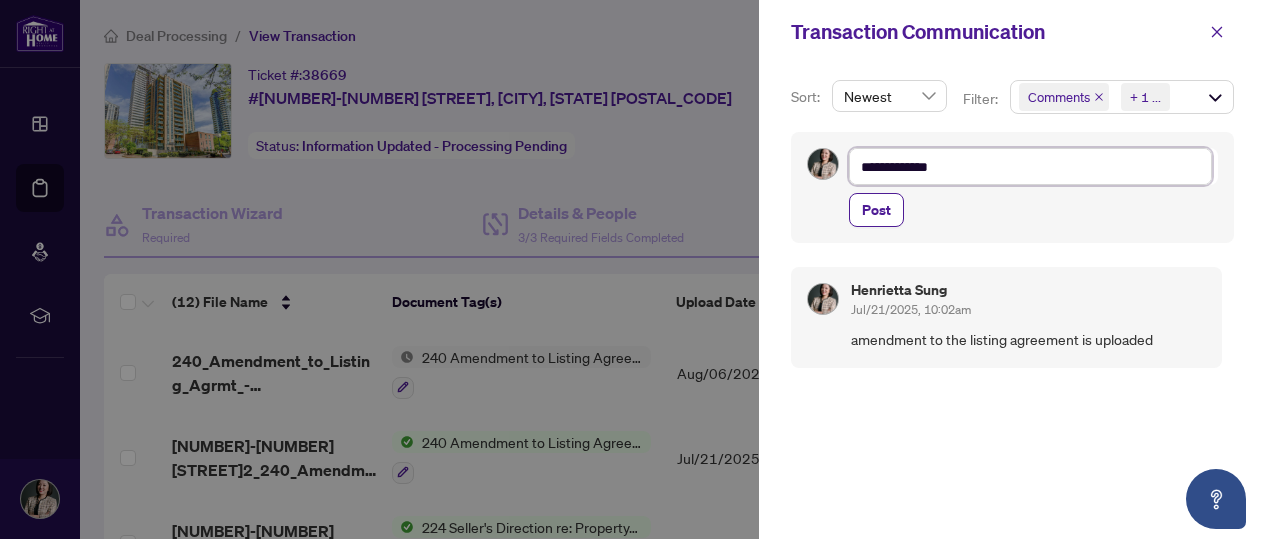 type on "**********" 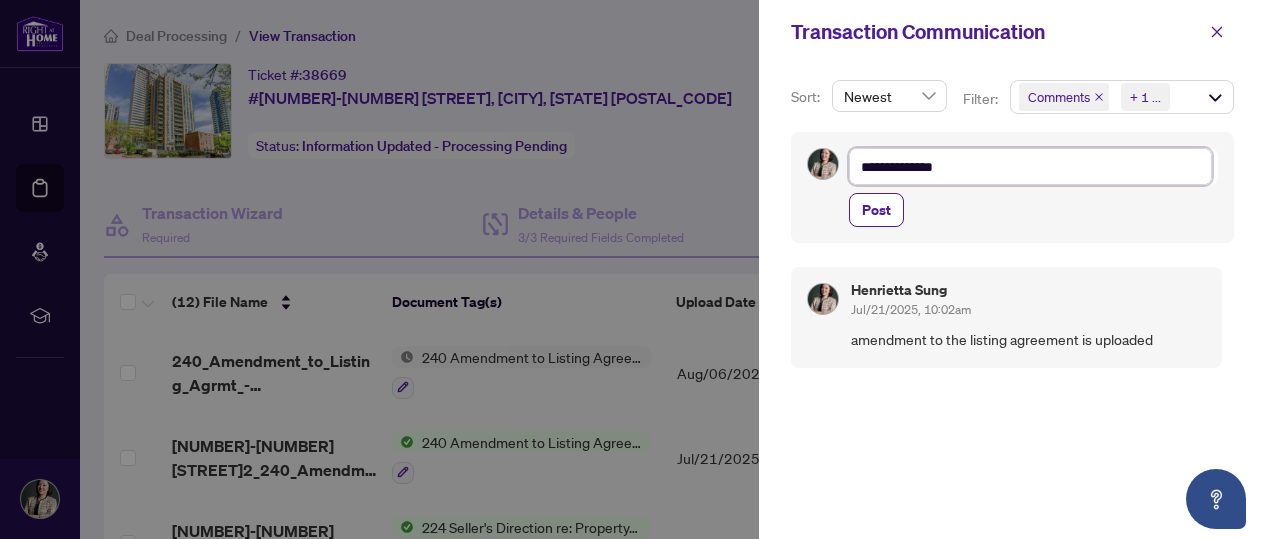 type on "**********" 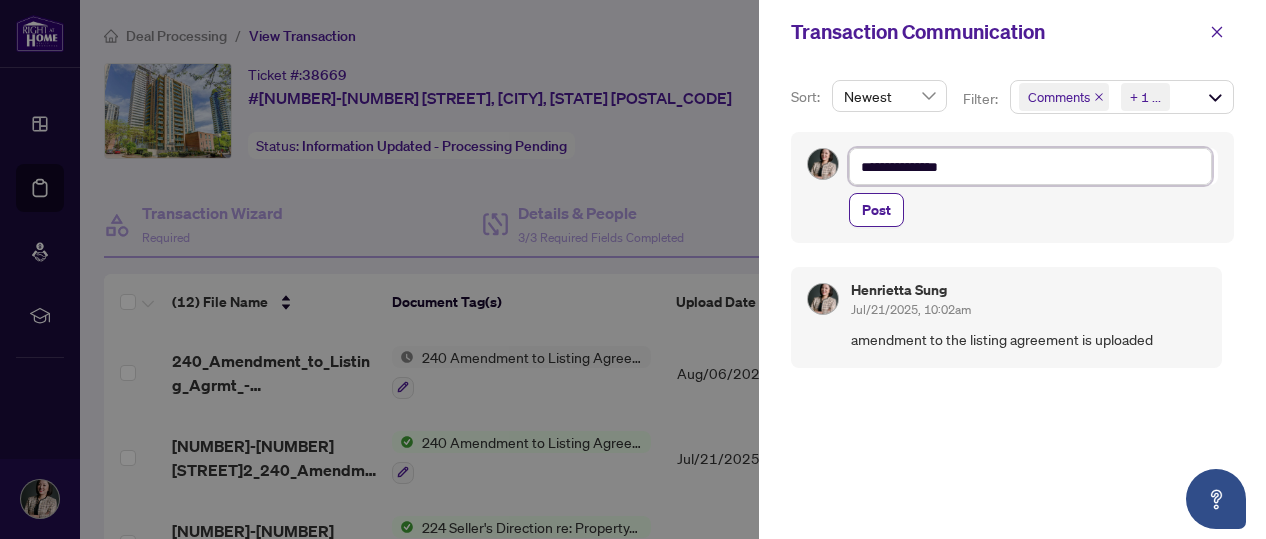 type on "**********" 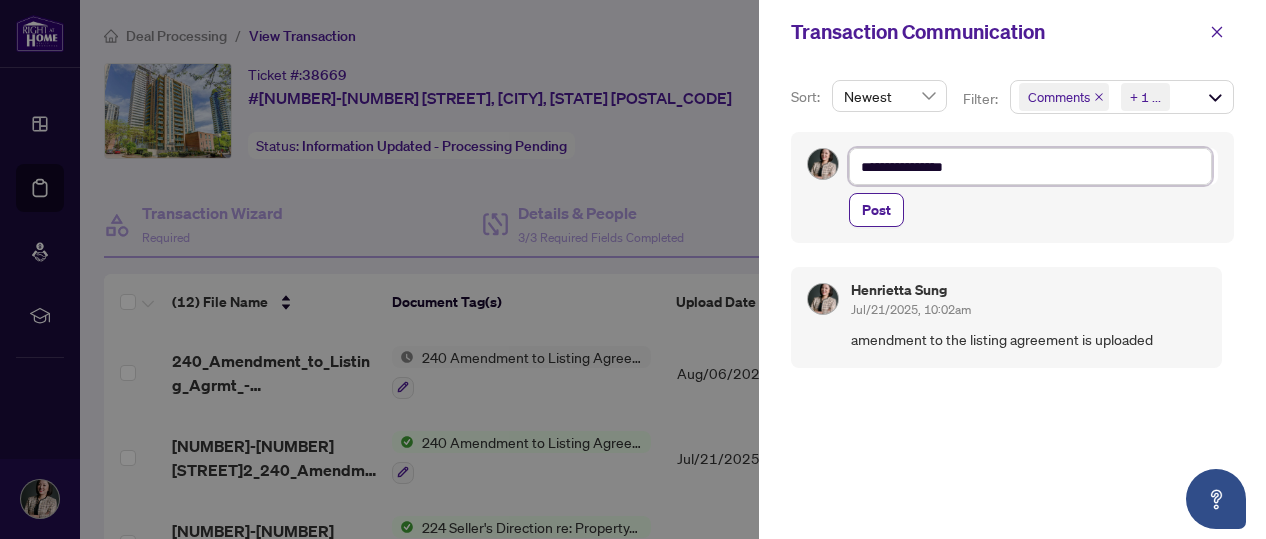 type on "**********" 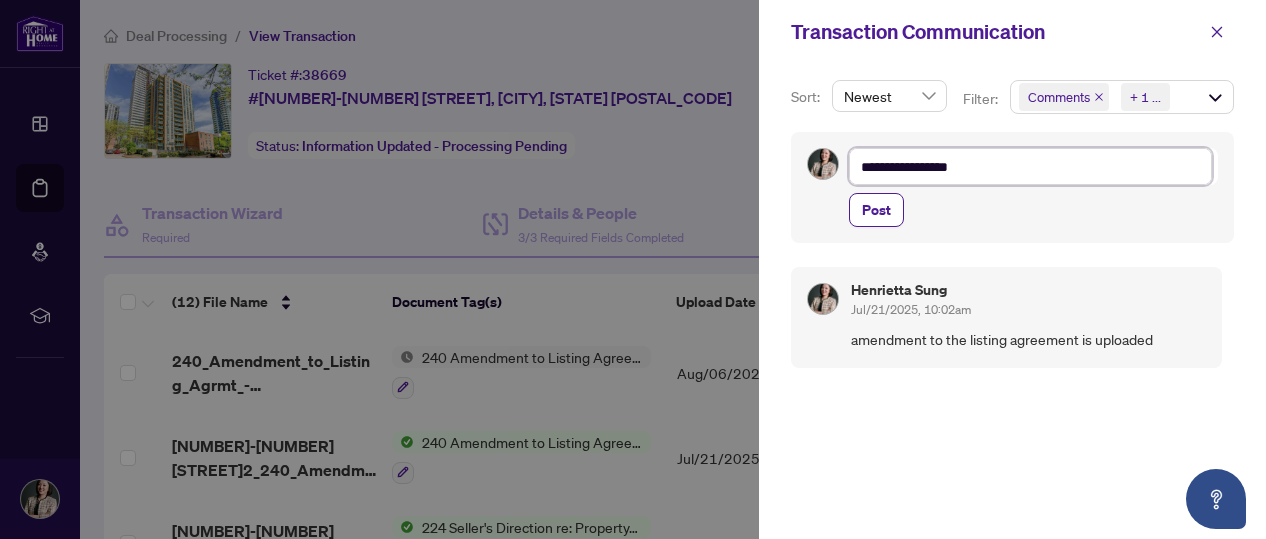 type on "**********" 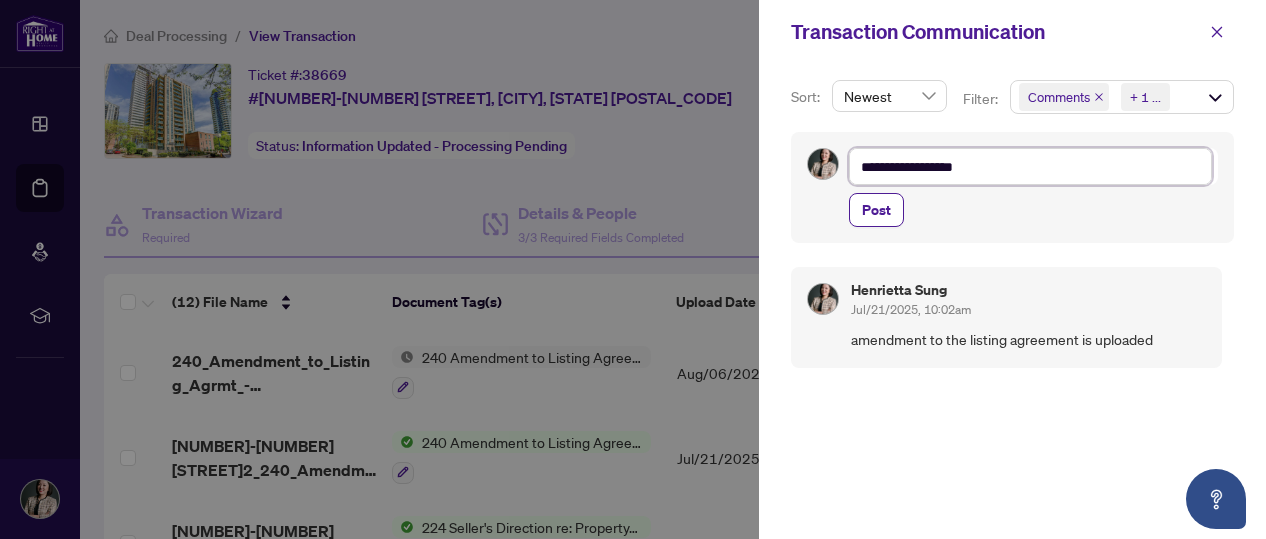 type on "**********" 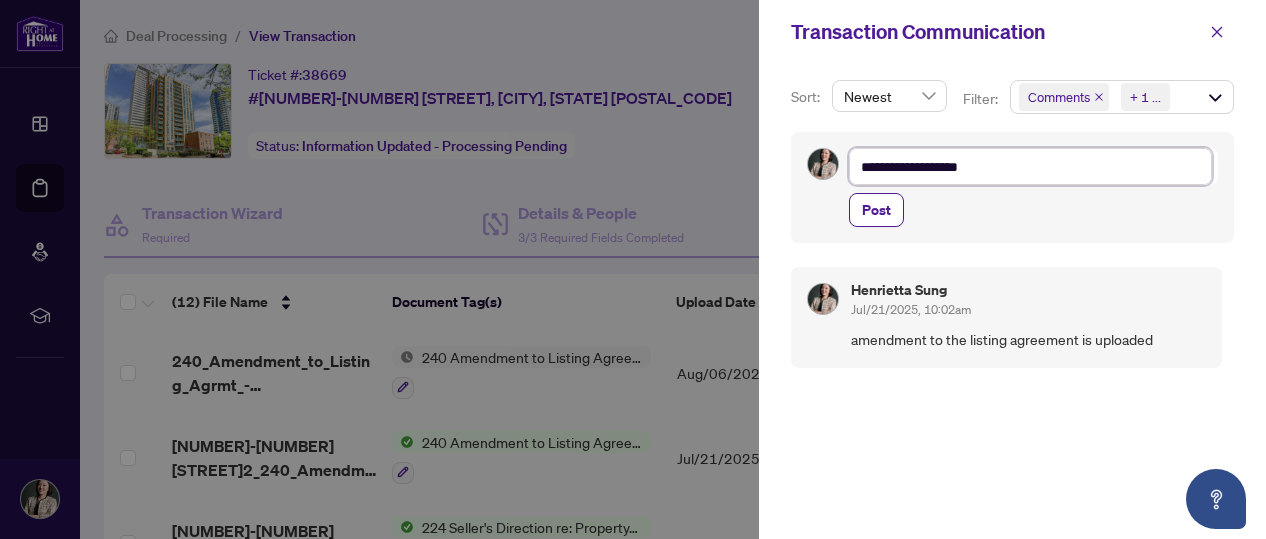 type on "**********" 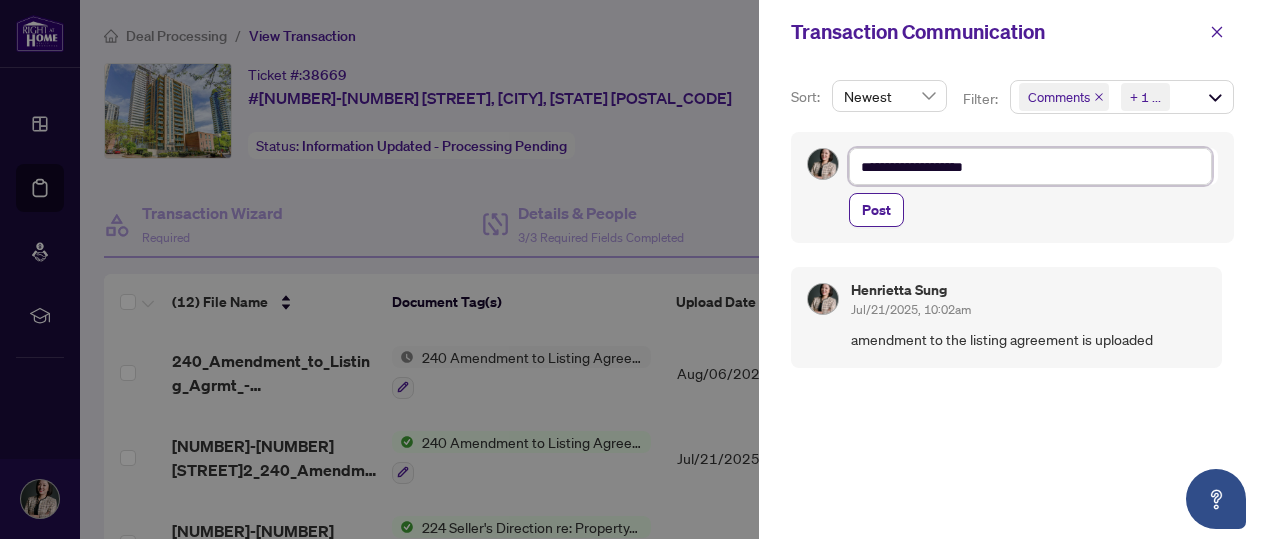 type on "**********" 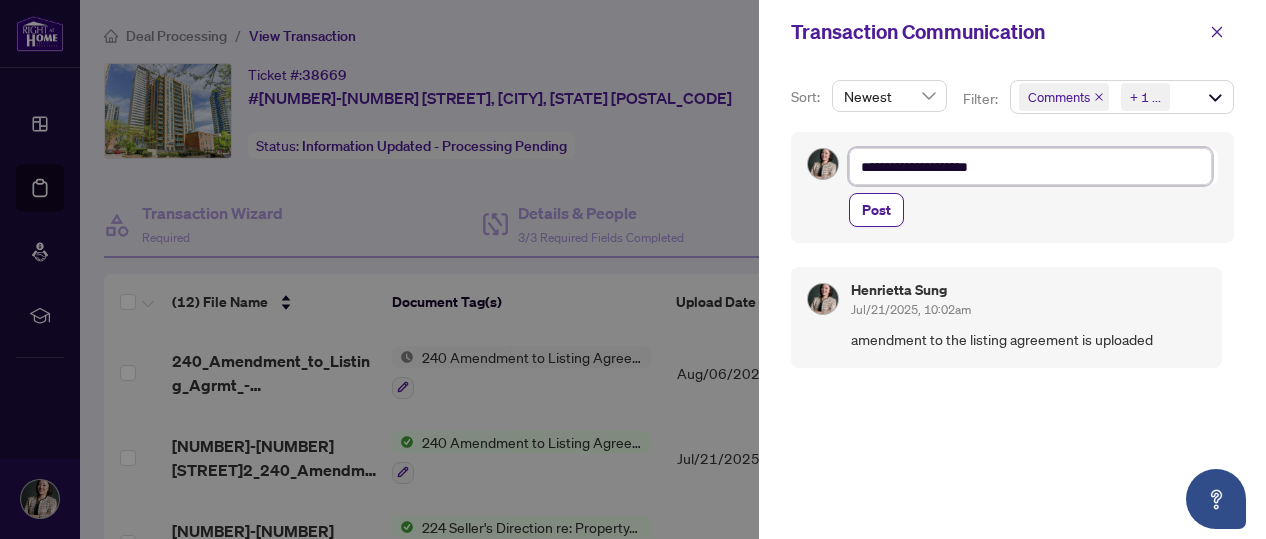 type on "**********" 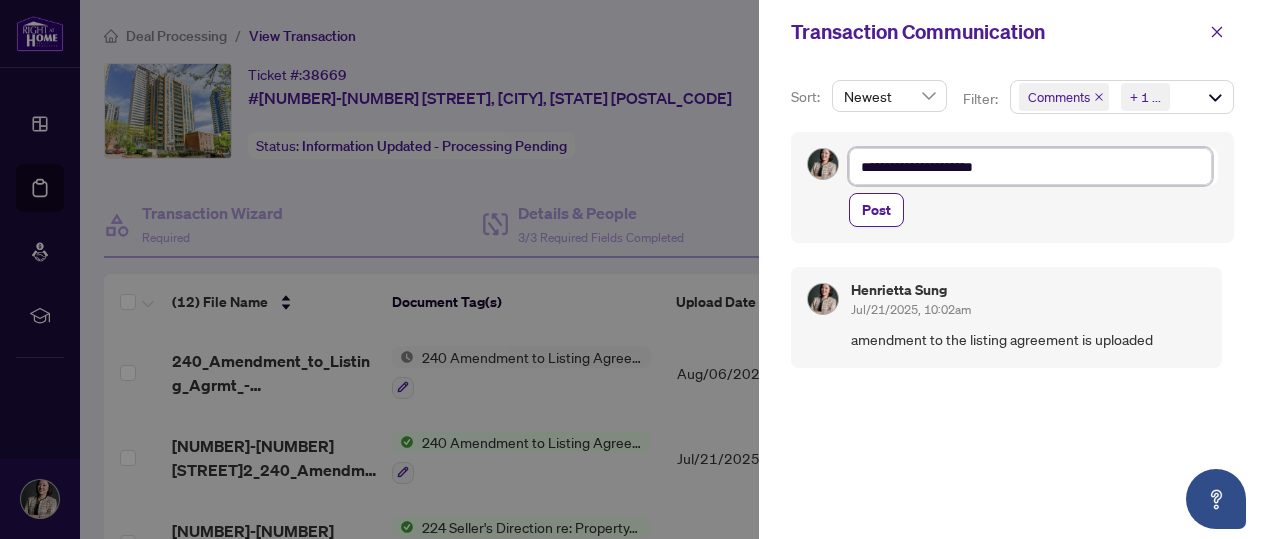 type on "**********" 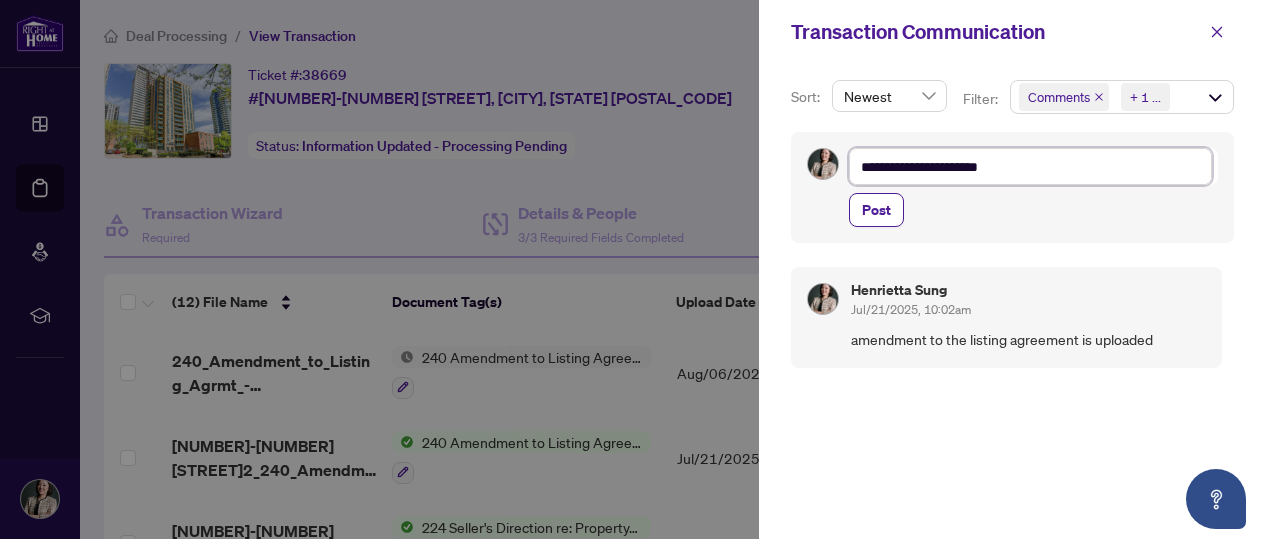 type on "**********" 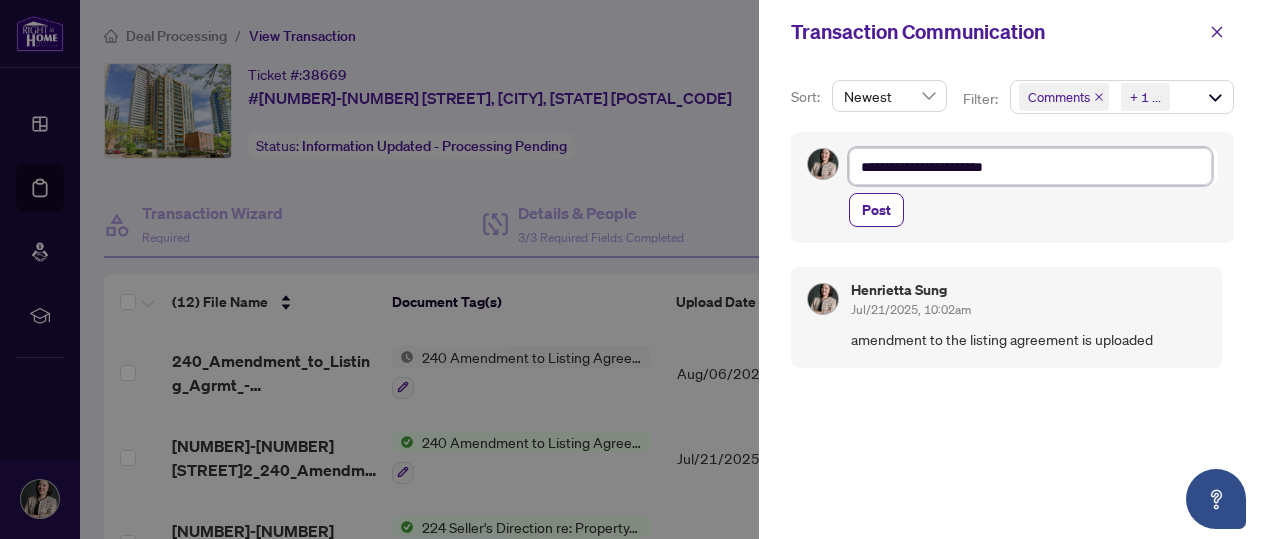 type on "**********" 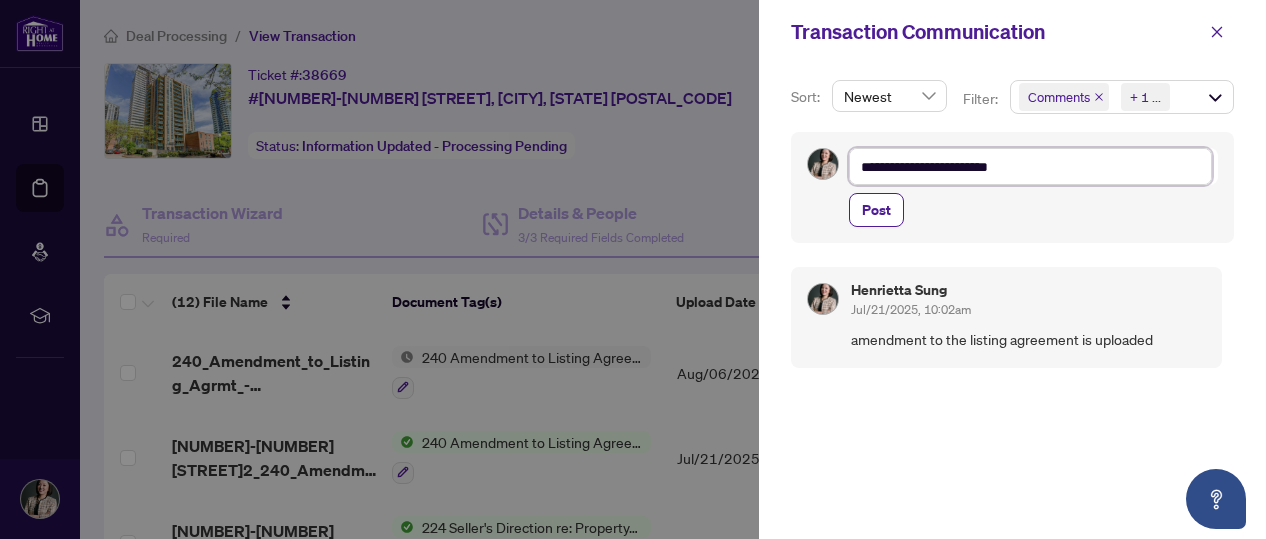 type on "**********" 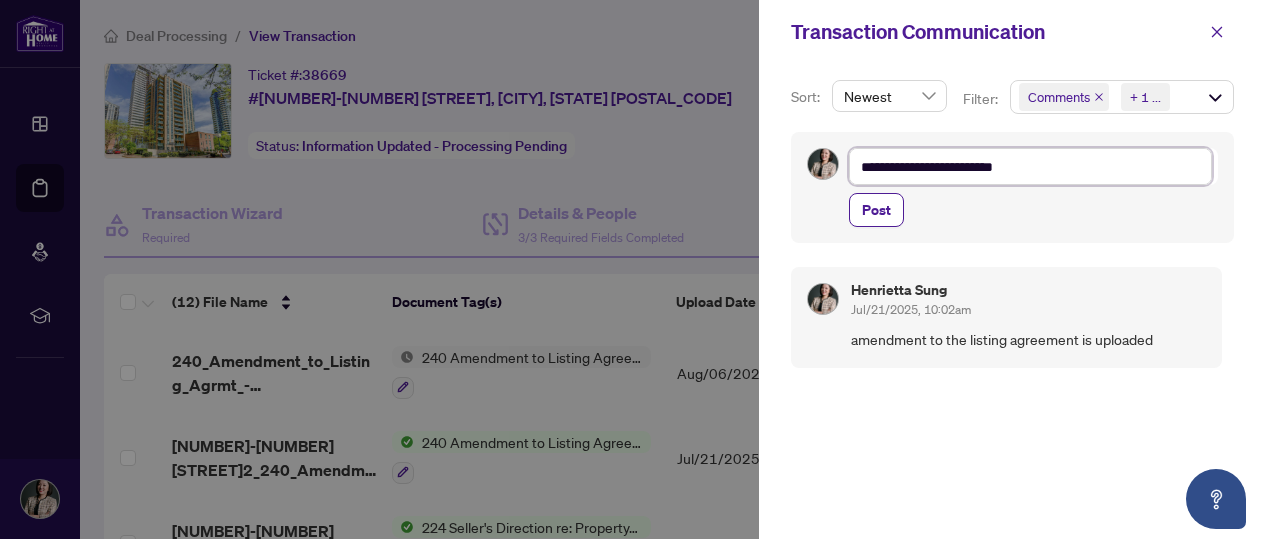 type on "**********" 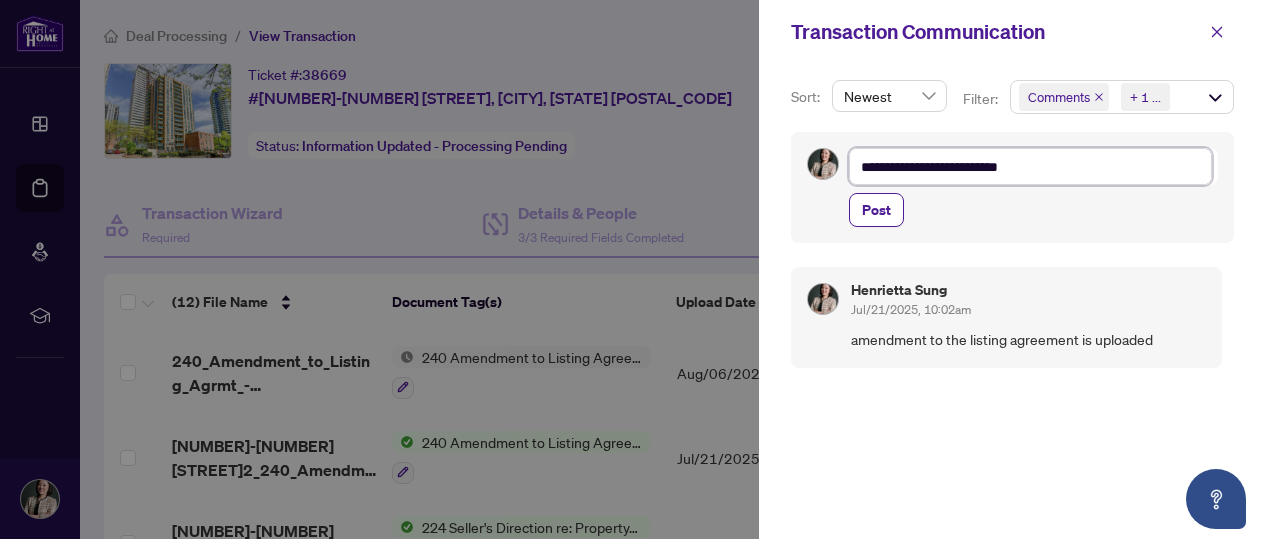 type on "**********" 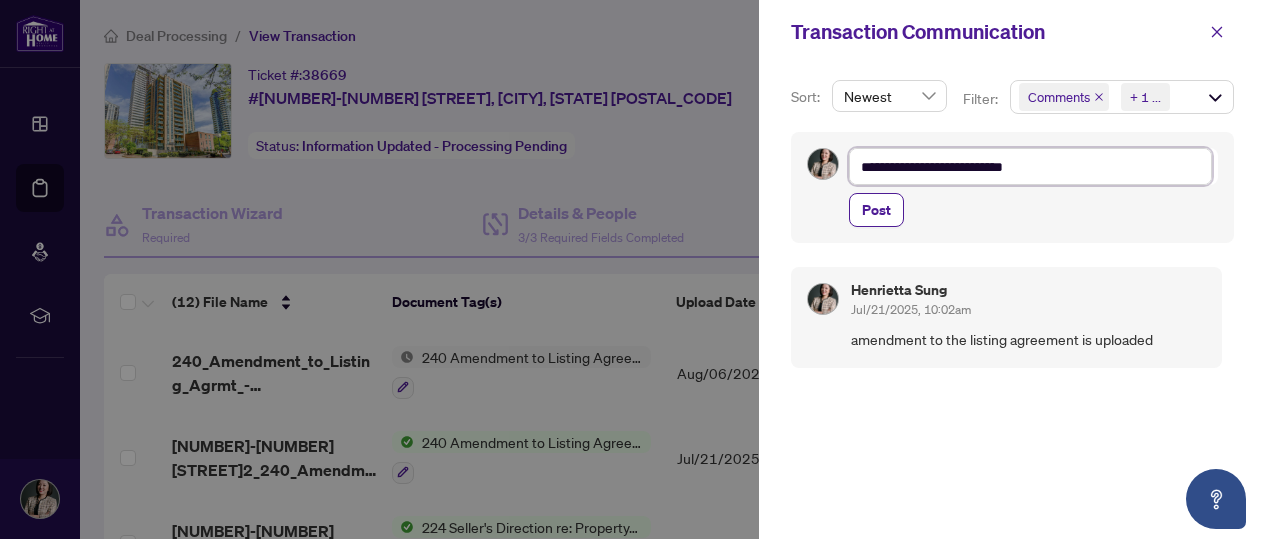 type on "**********" 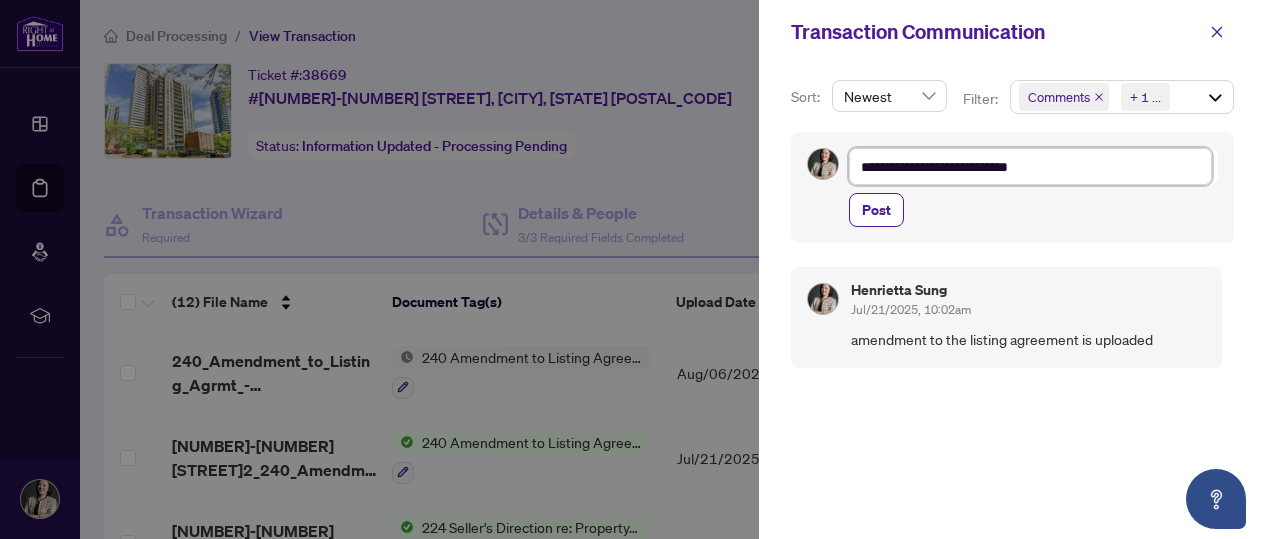 type on "**********" 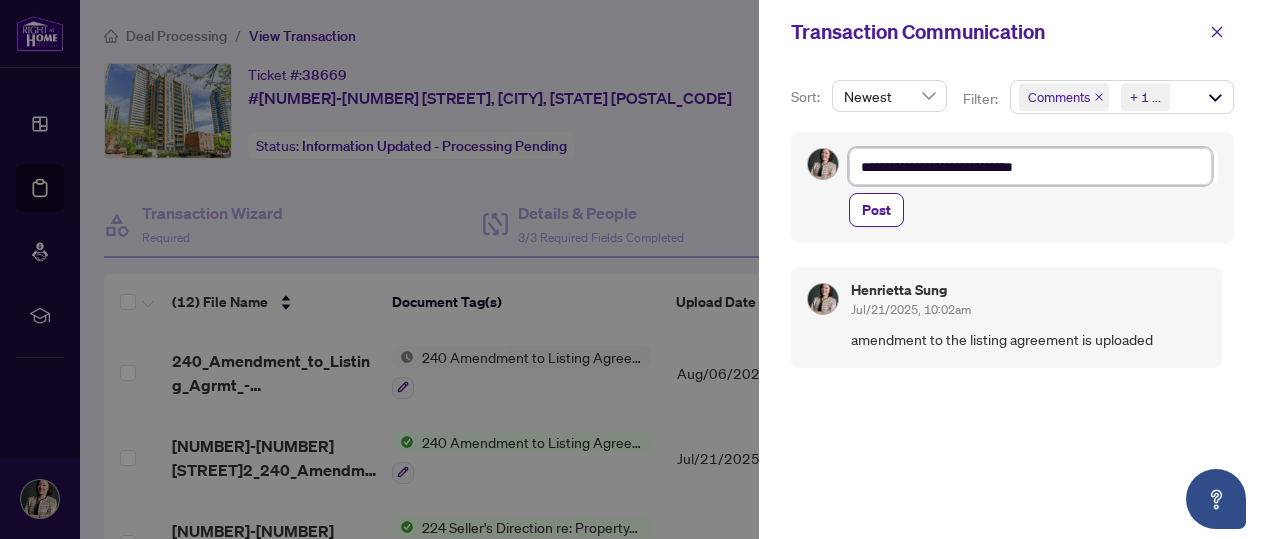 type on "**********" 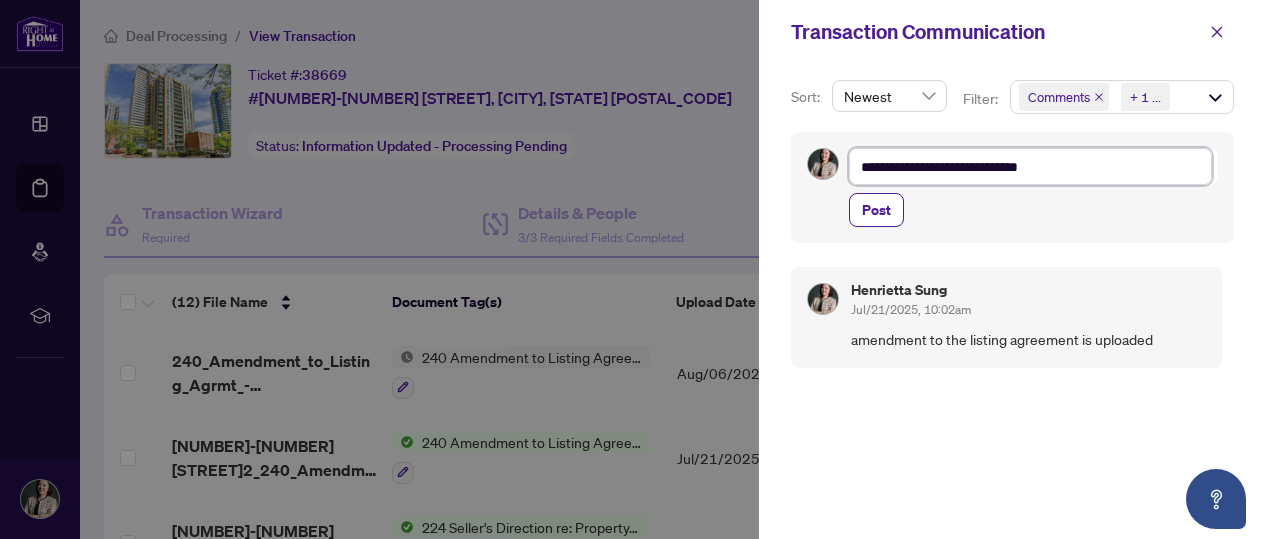 type on "**********" 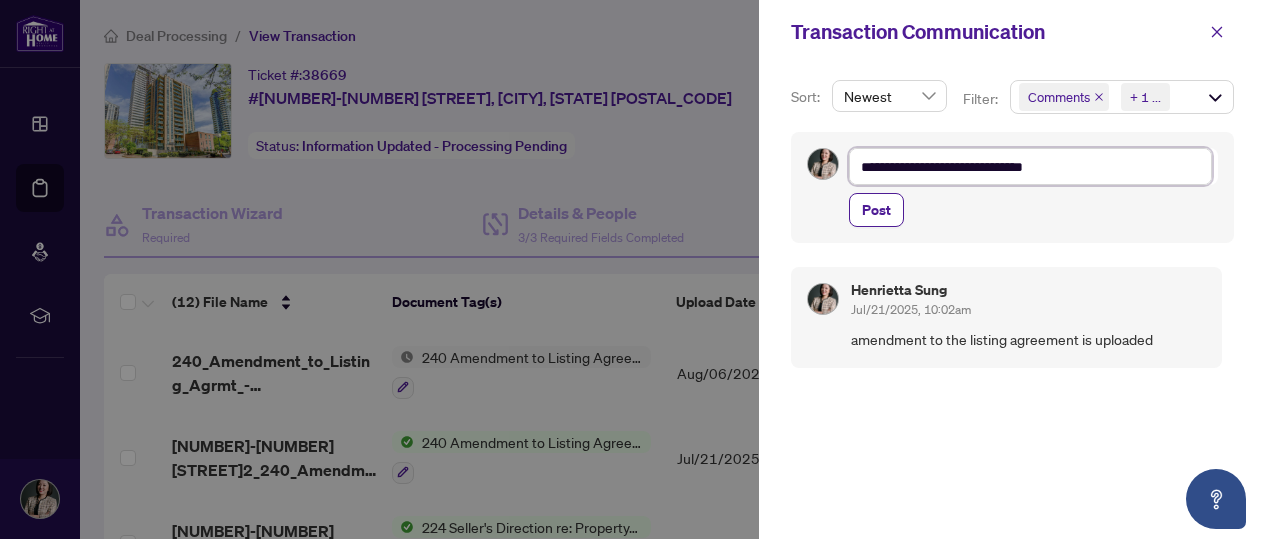 type on "**********" 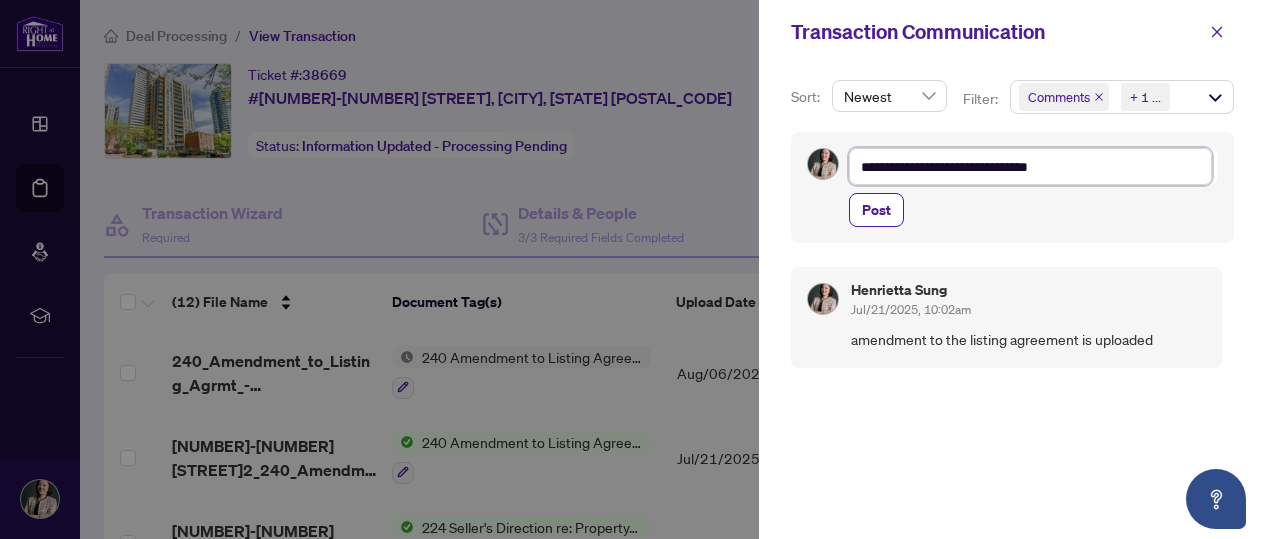 type on "**********" 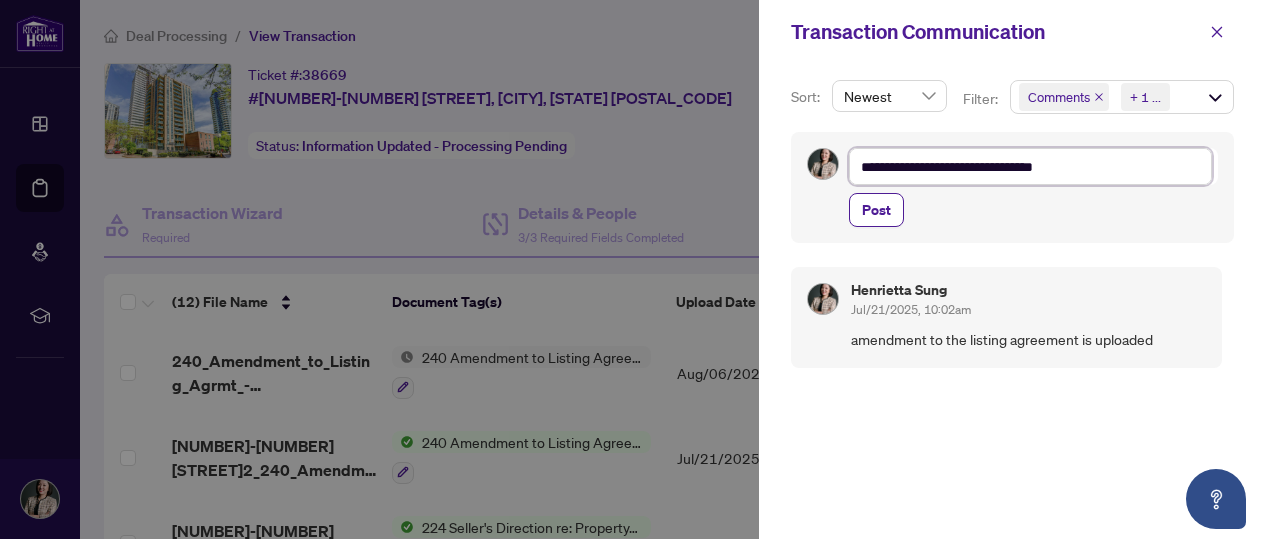 type on "**********" 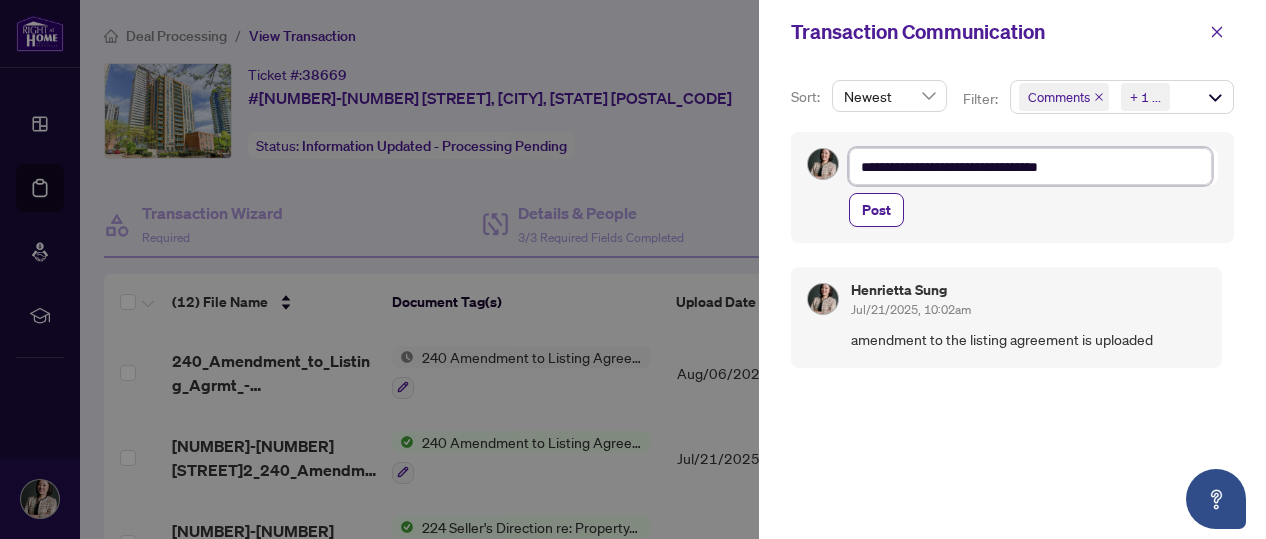 type on "**********" 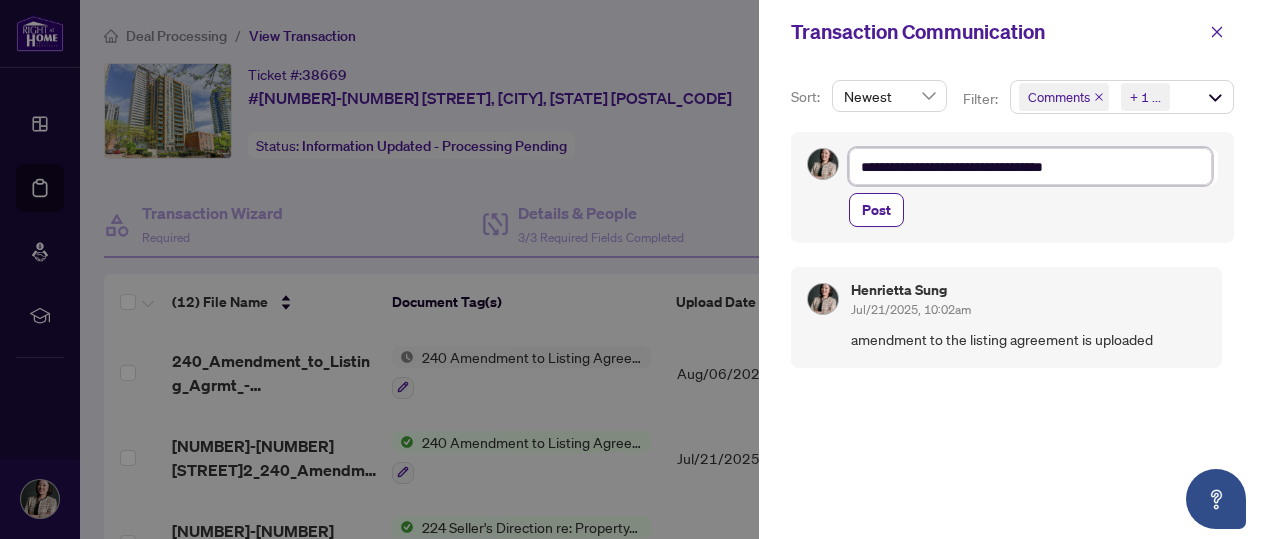 type on "**********" 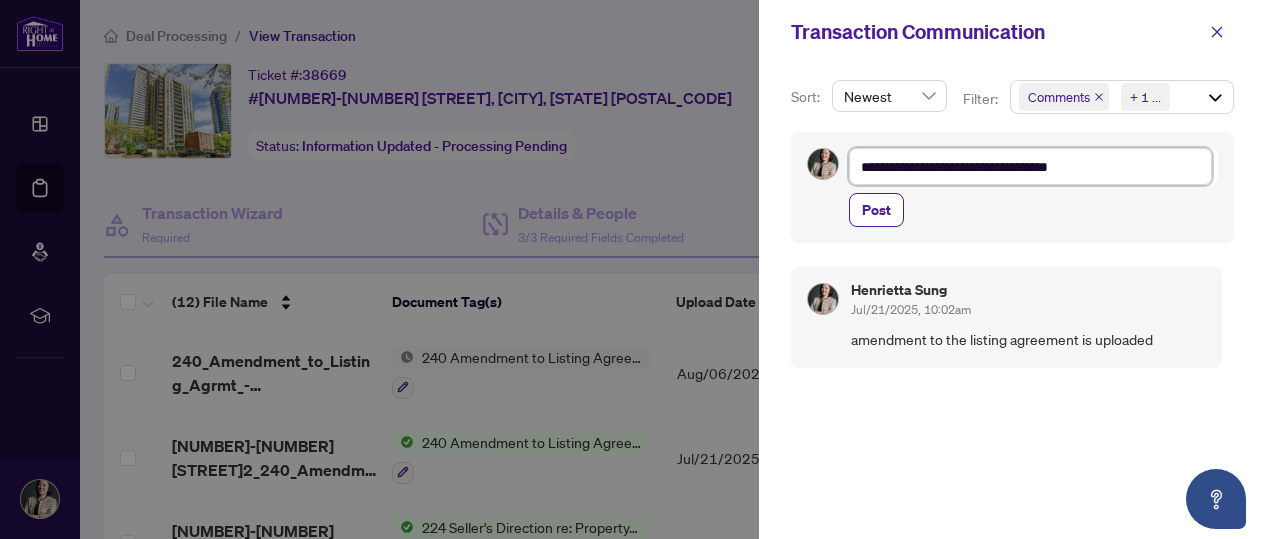 type on "**********" 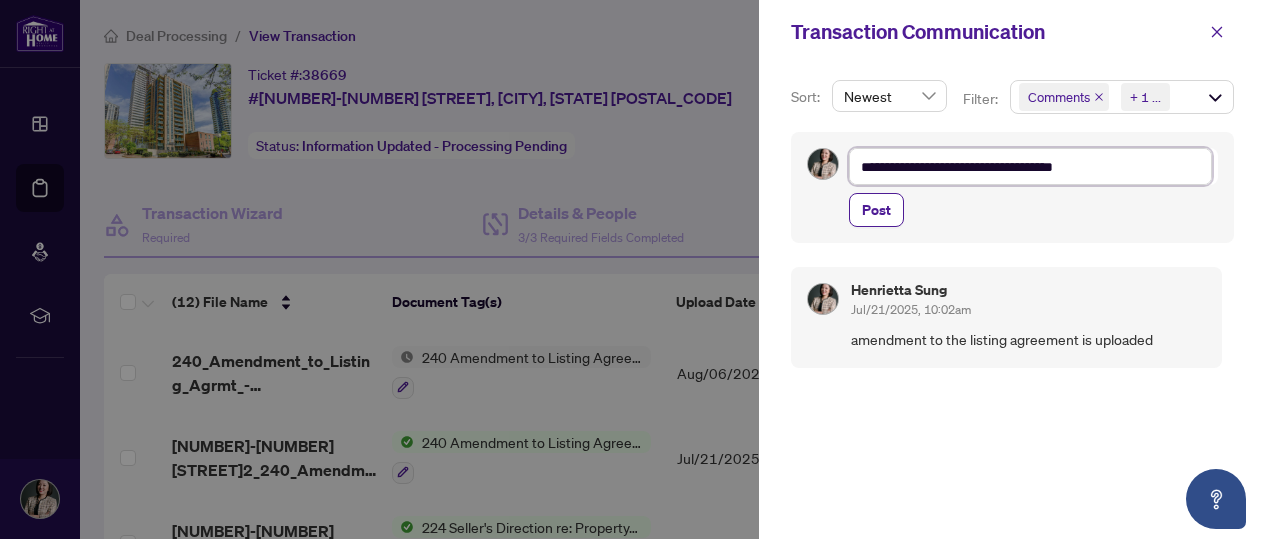 type on "**********" 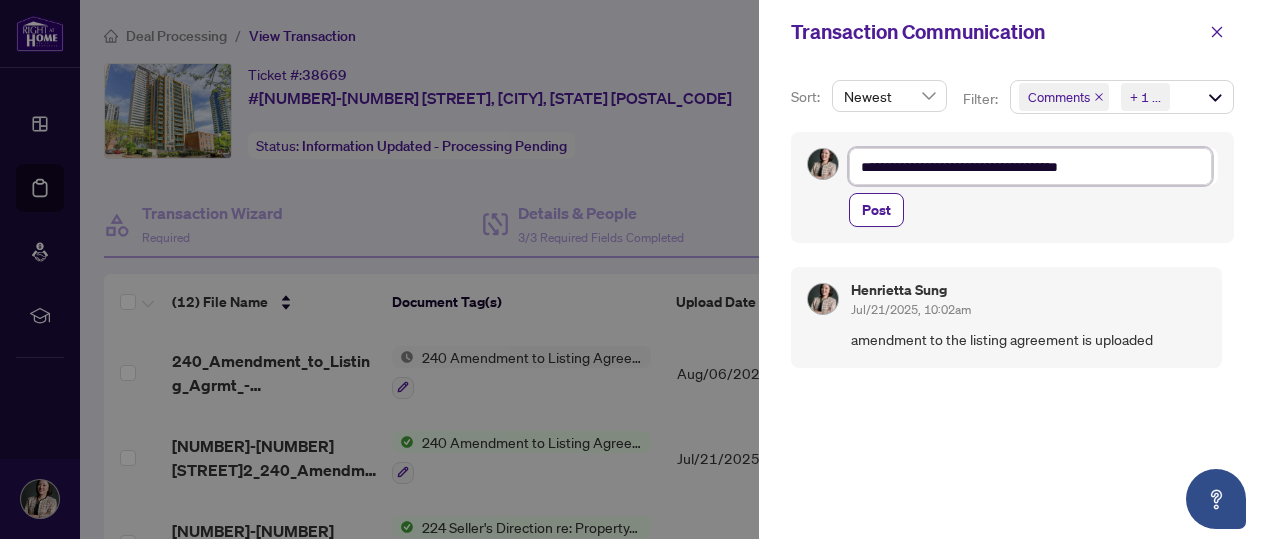 type on "**********" 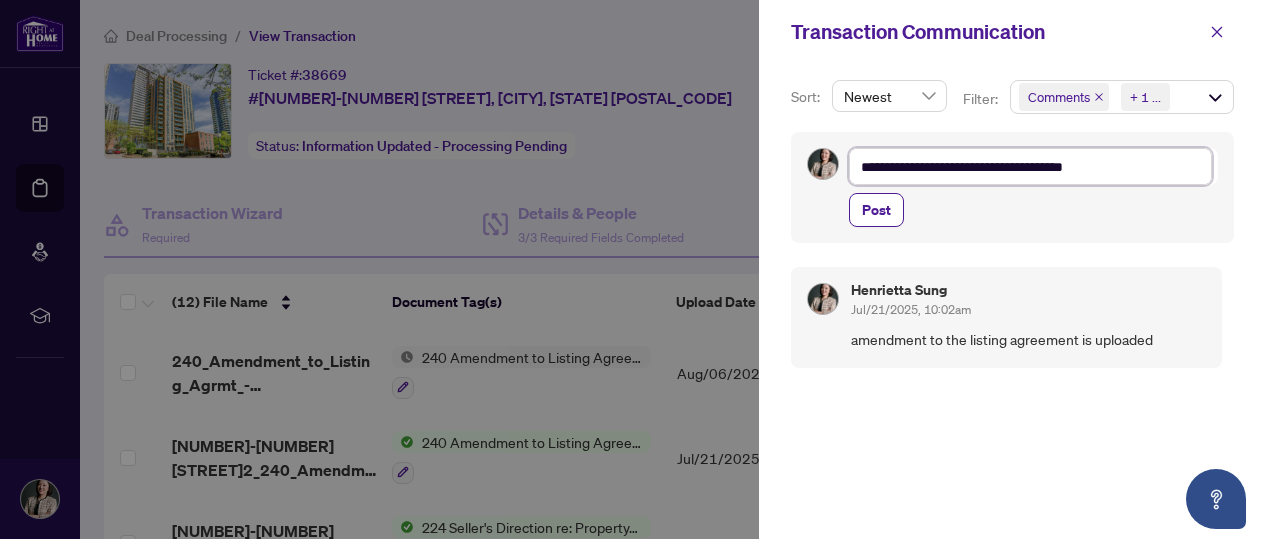 type on "**********" 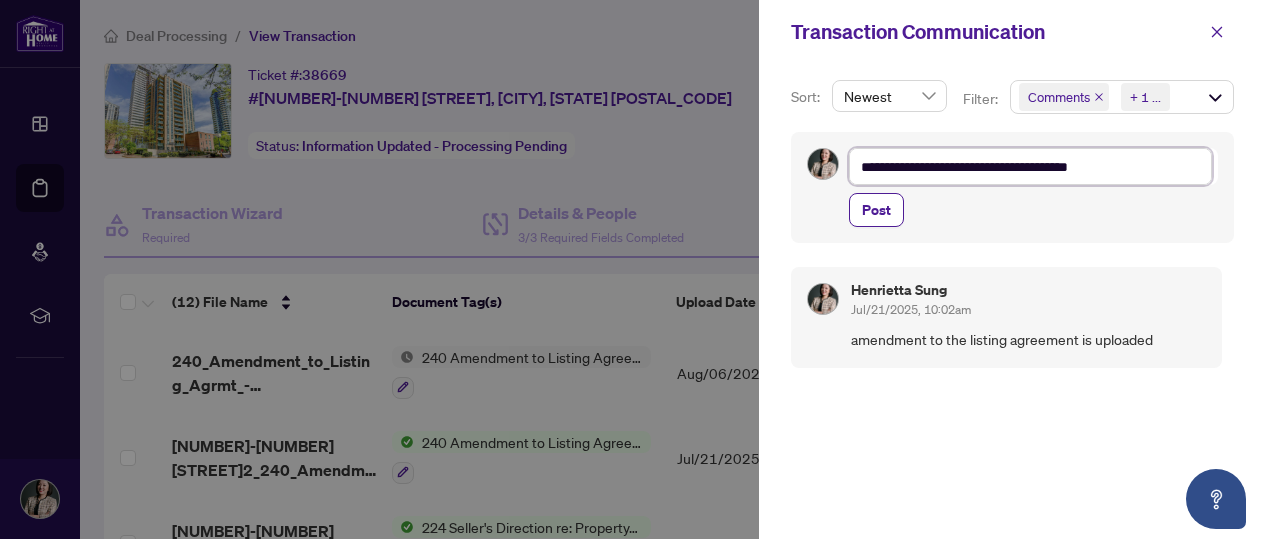 type on "**********" 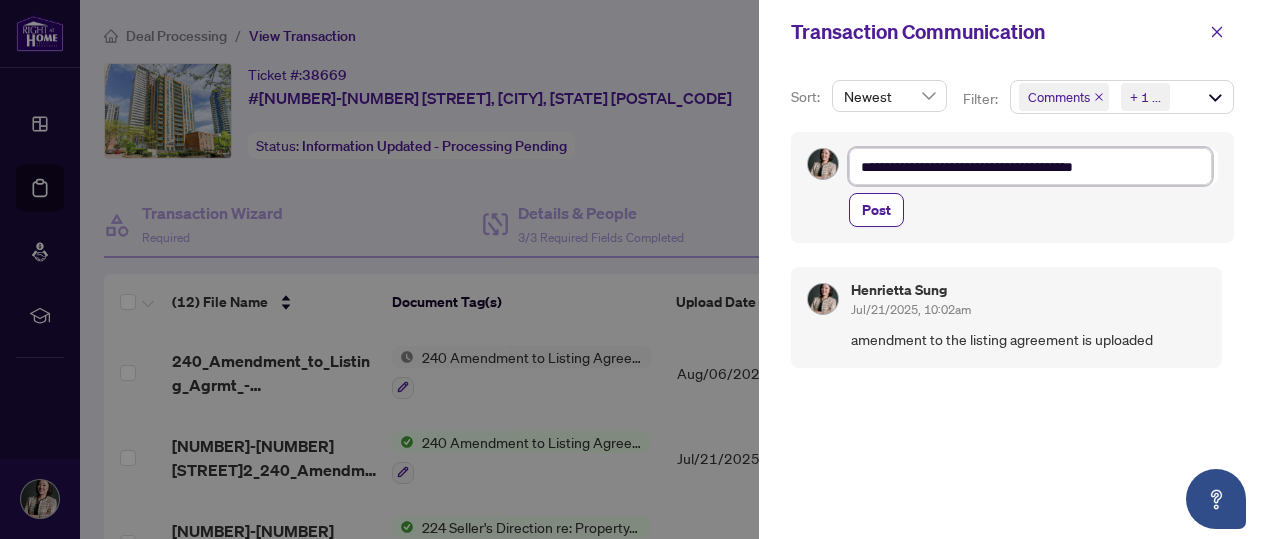 type on "**********" 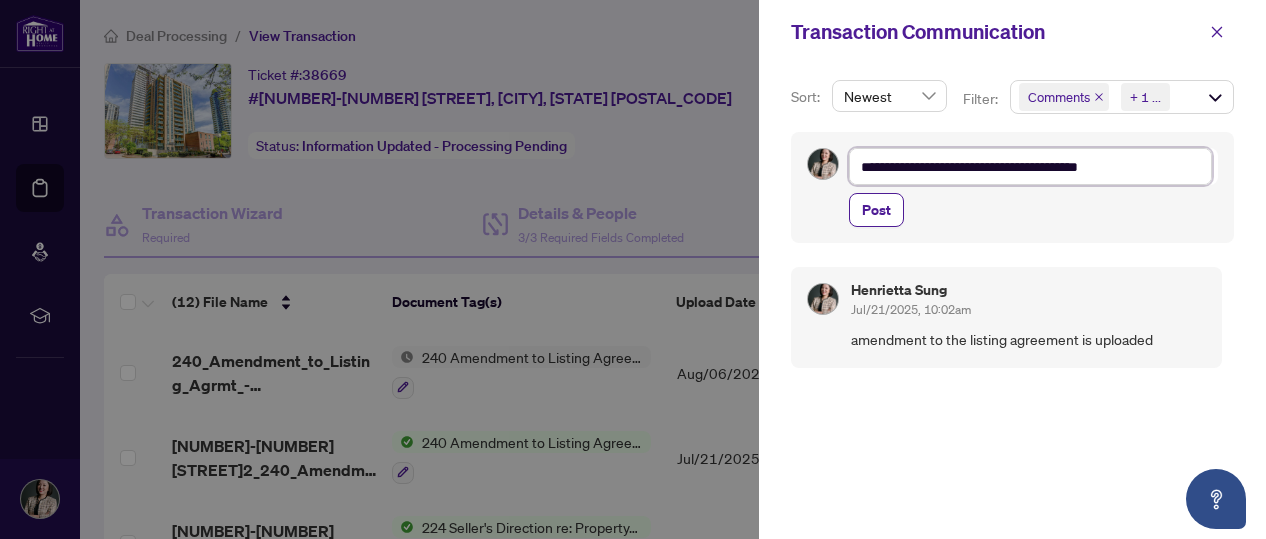 type on "**********" 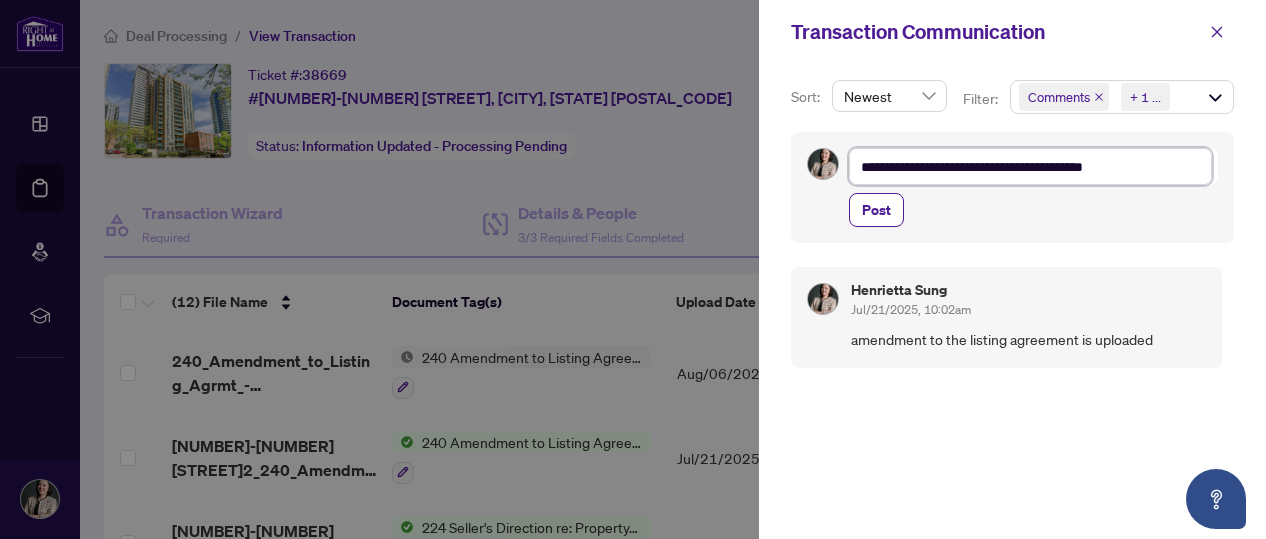 type on "**********" 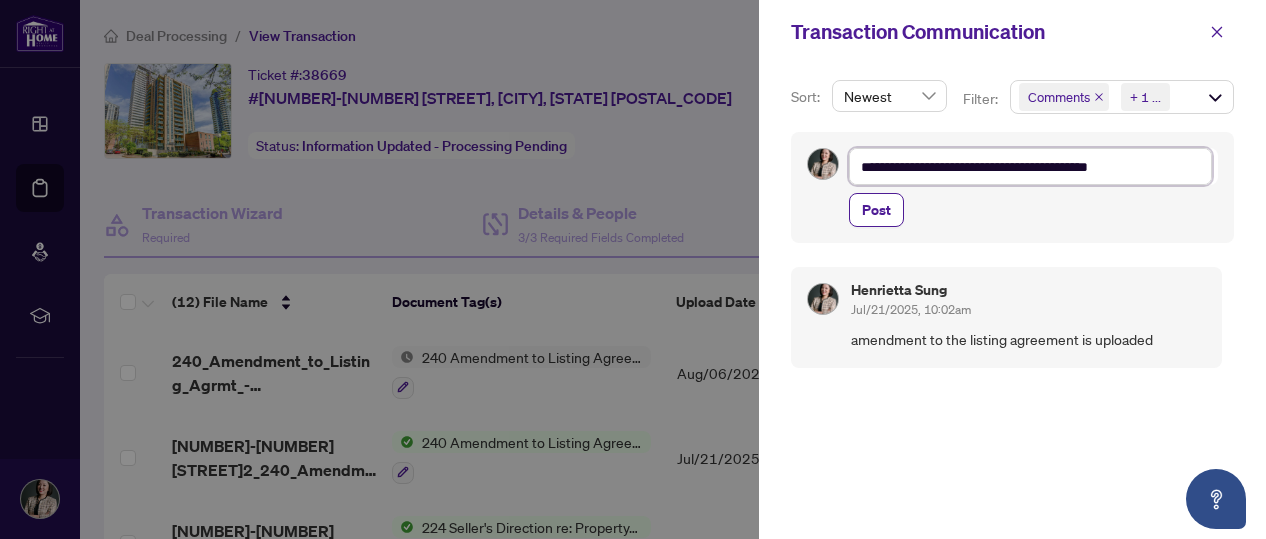 type on "**********" 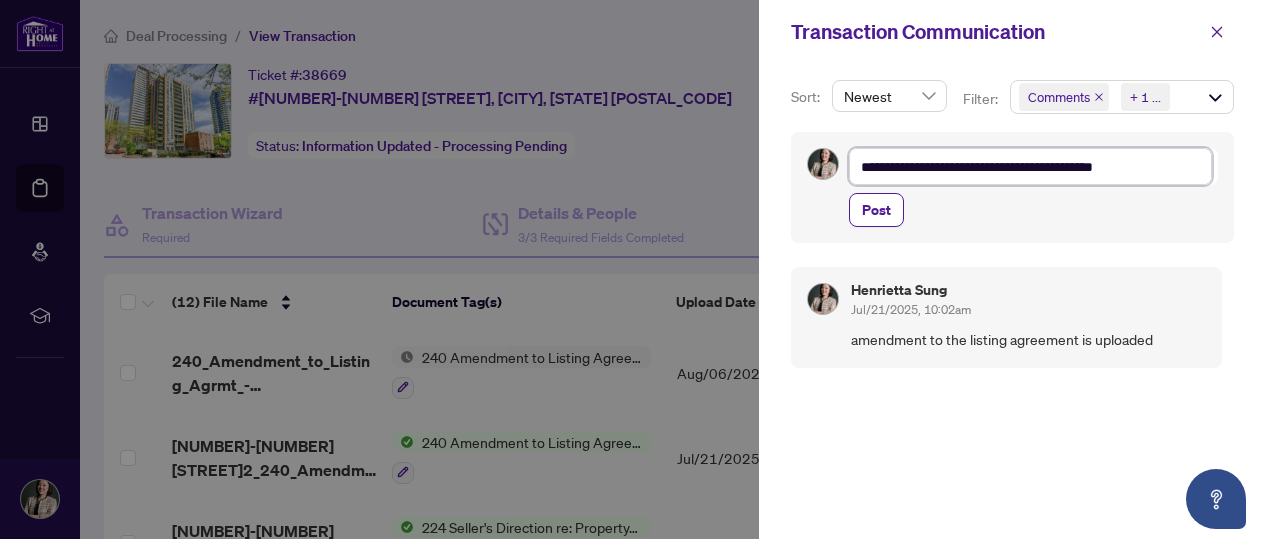 type on "**********" 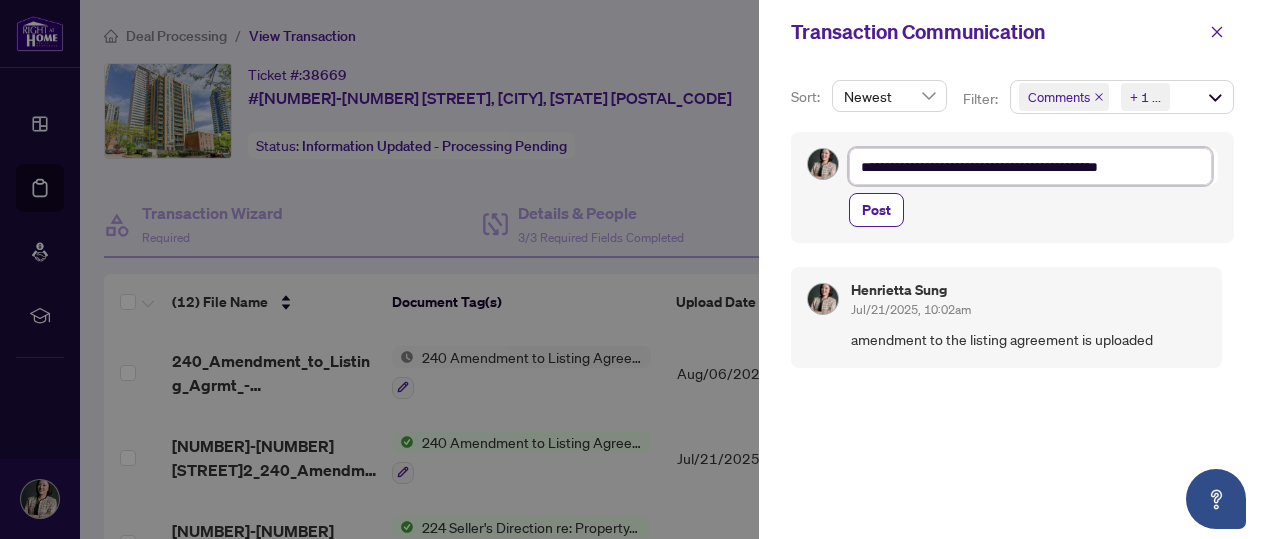 type on "**********" 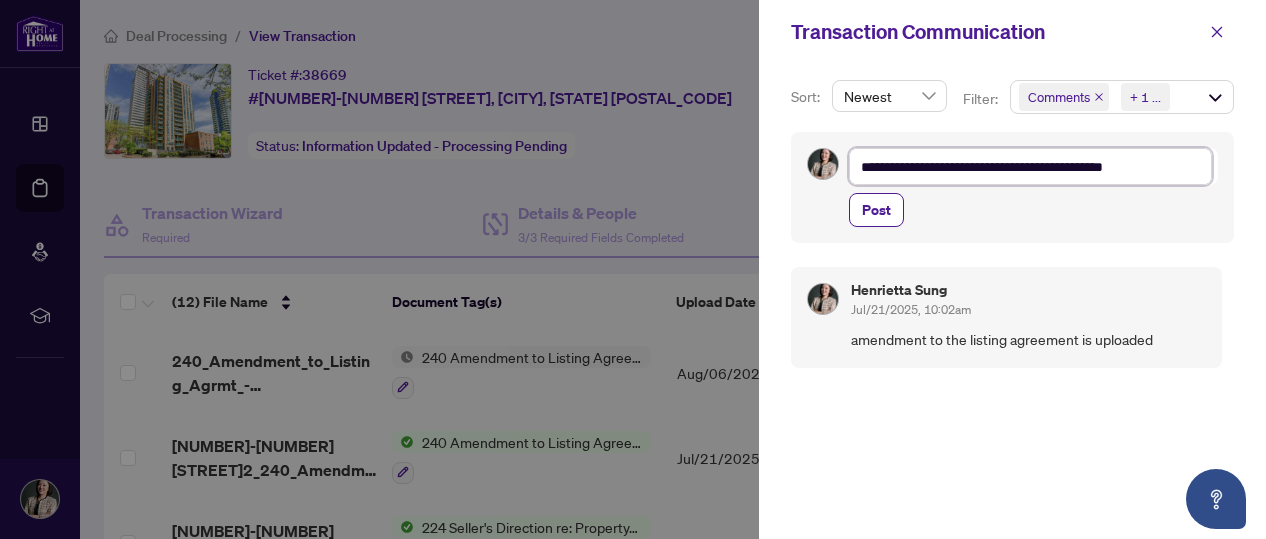 type on "**********" 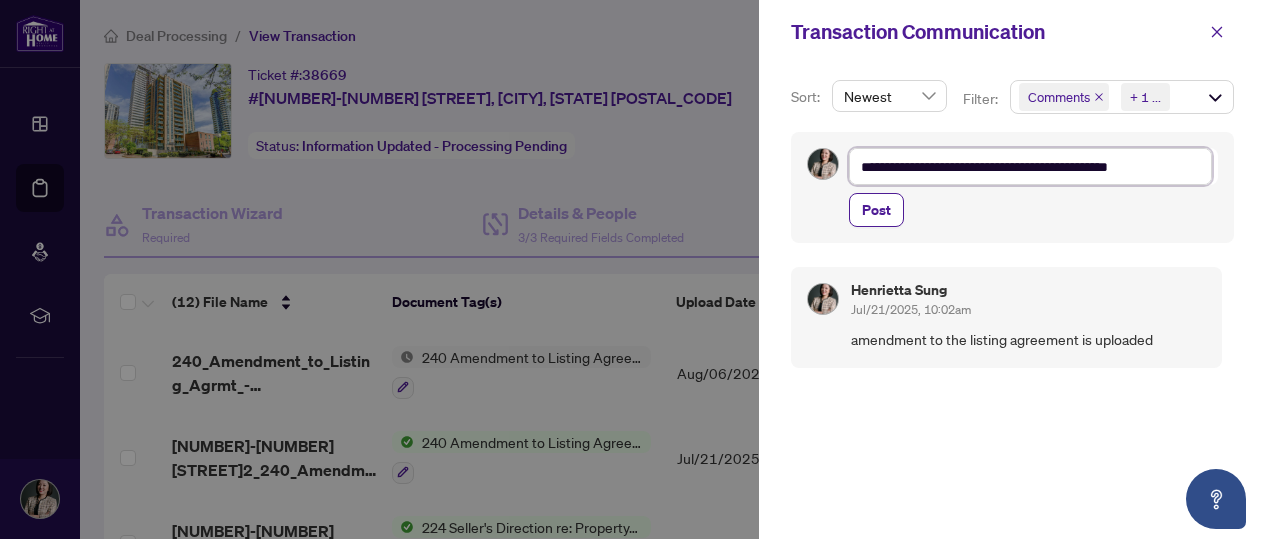 type on "**********" 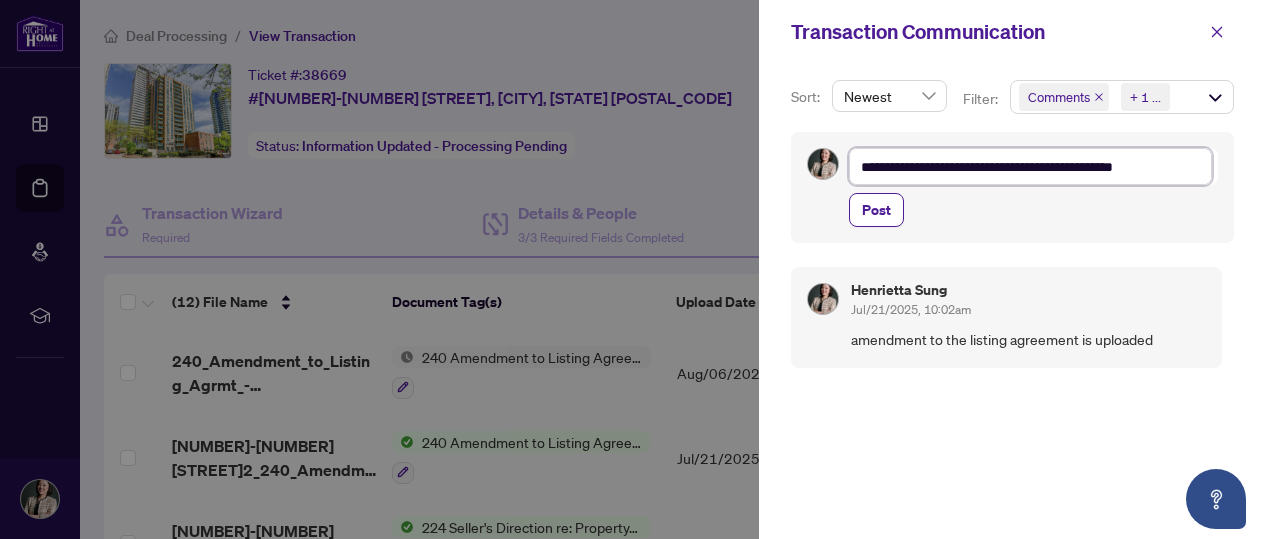type on "**********" 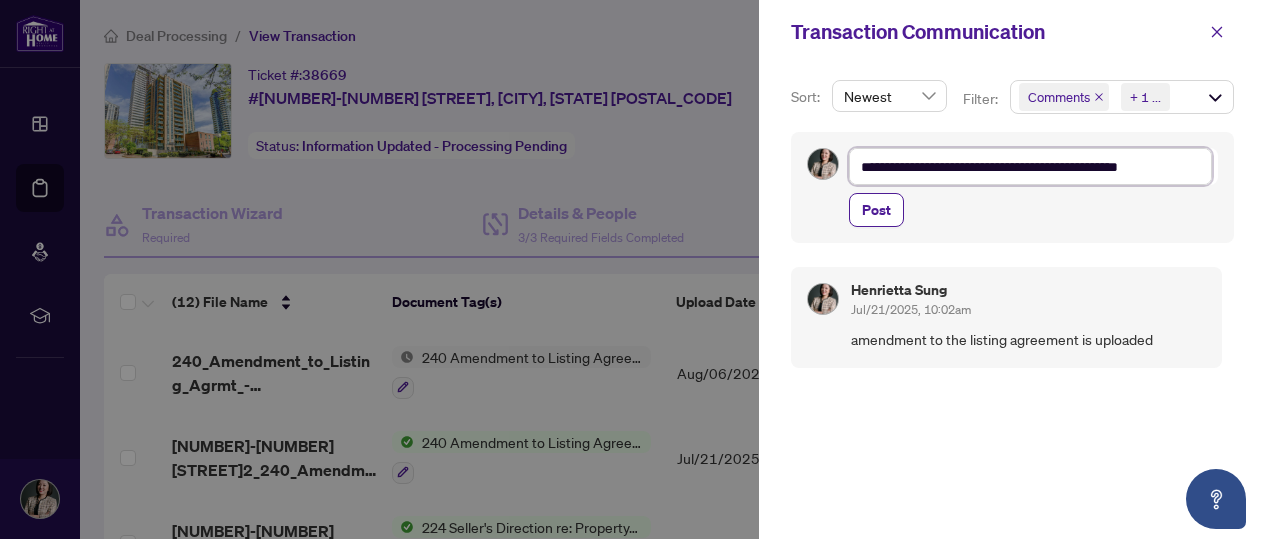 type on "**********" 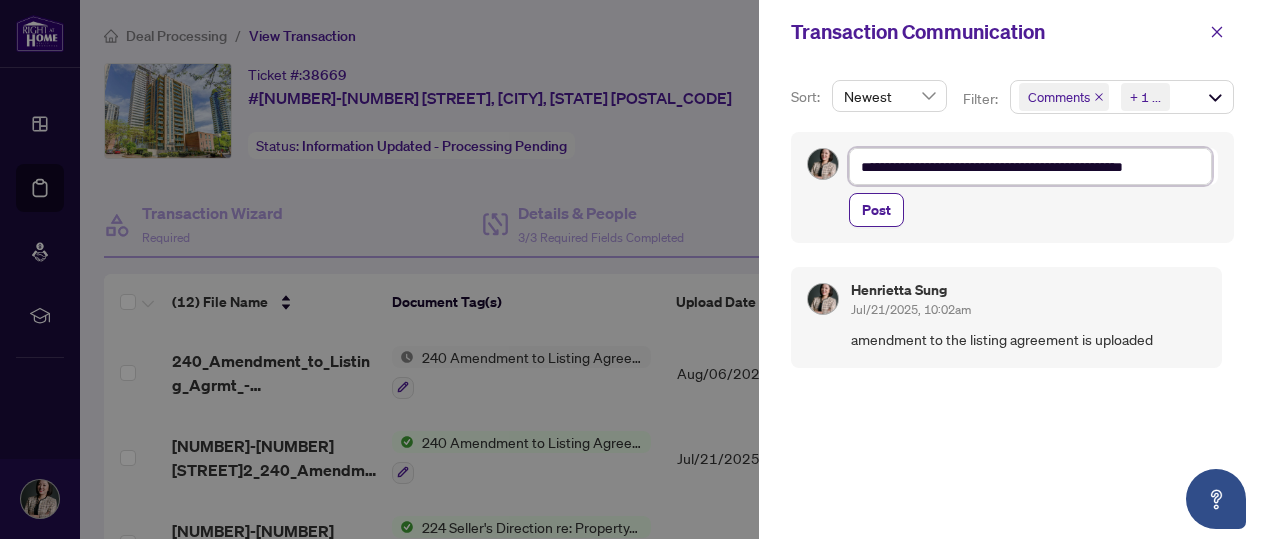type on "**********" 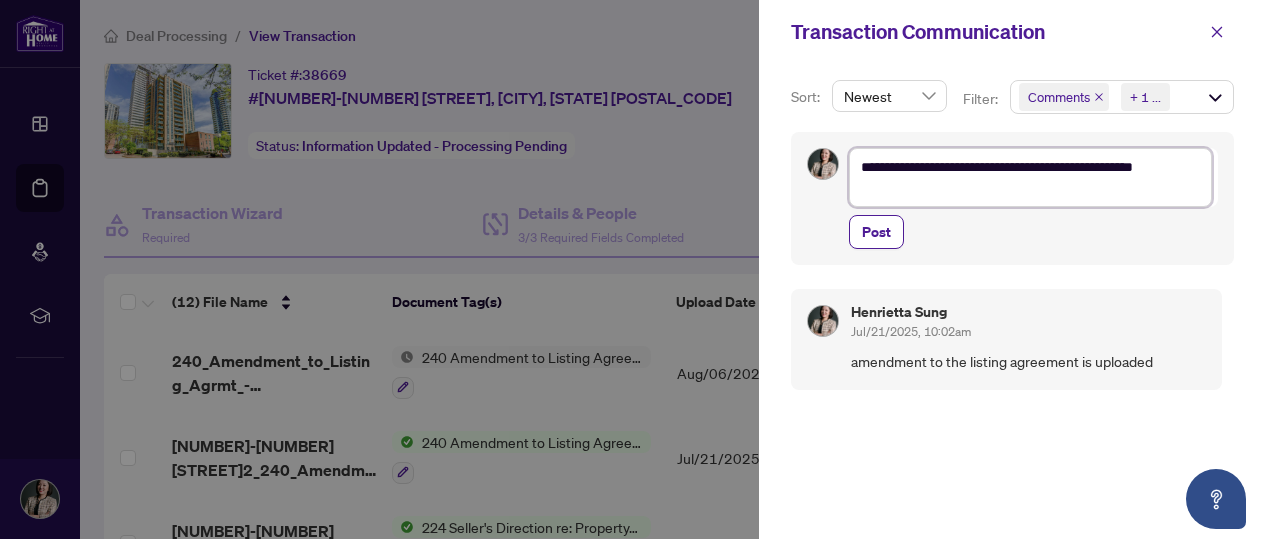 type on "**********" 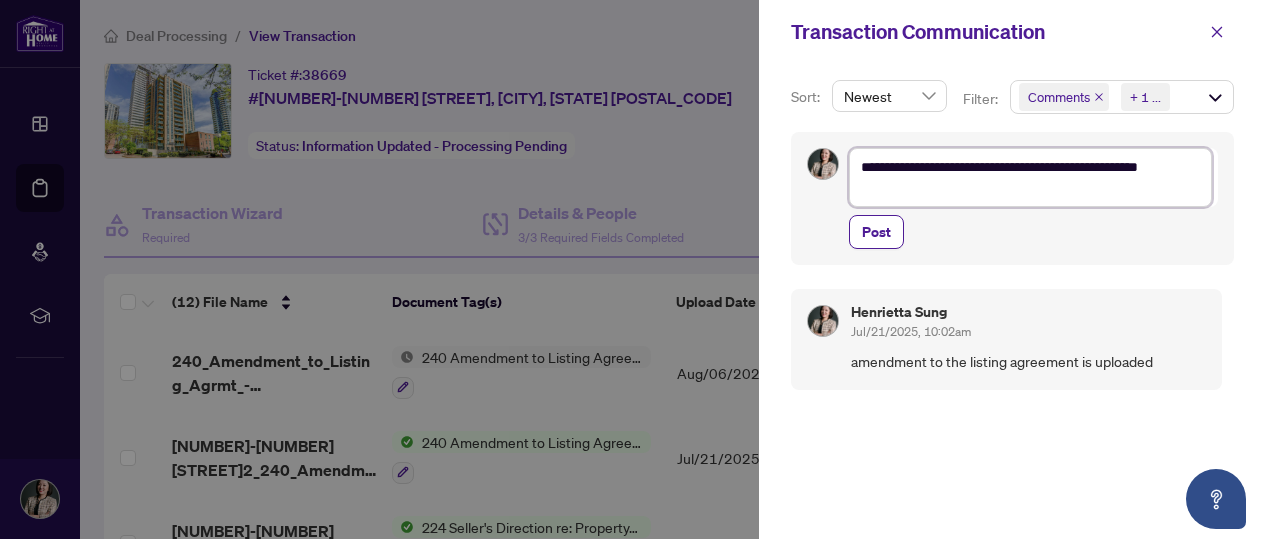 type on "**********" 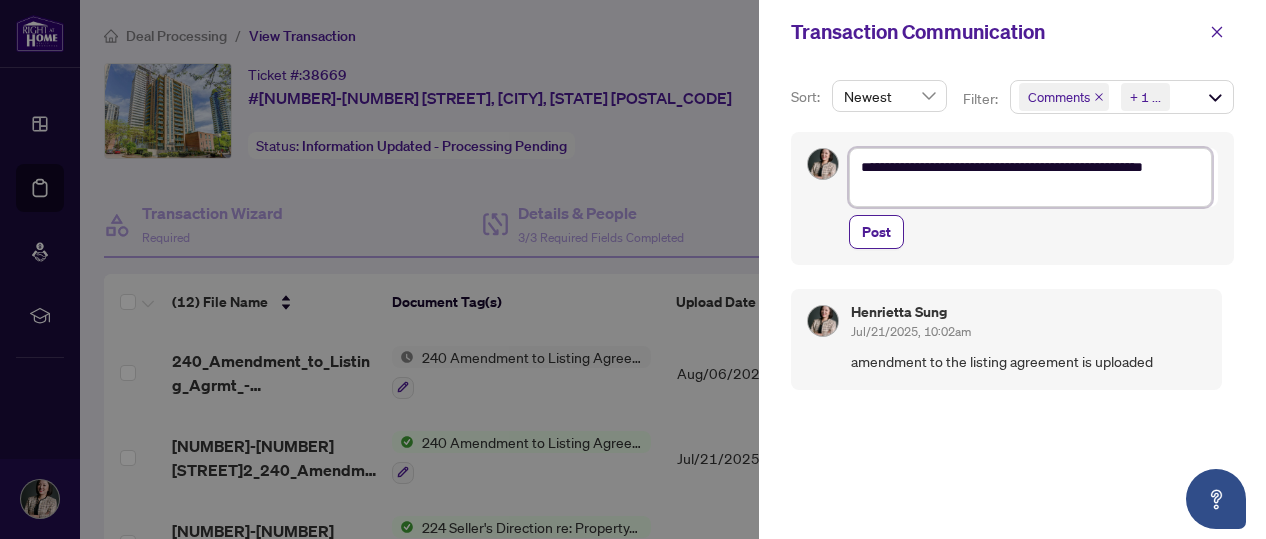 type on "**********" 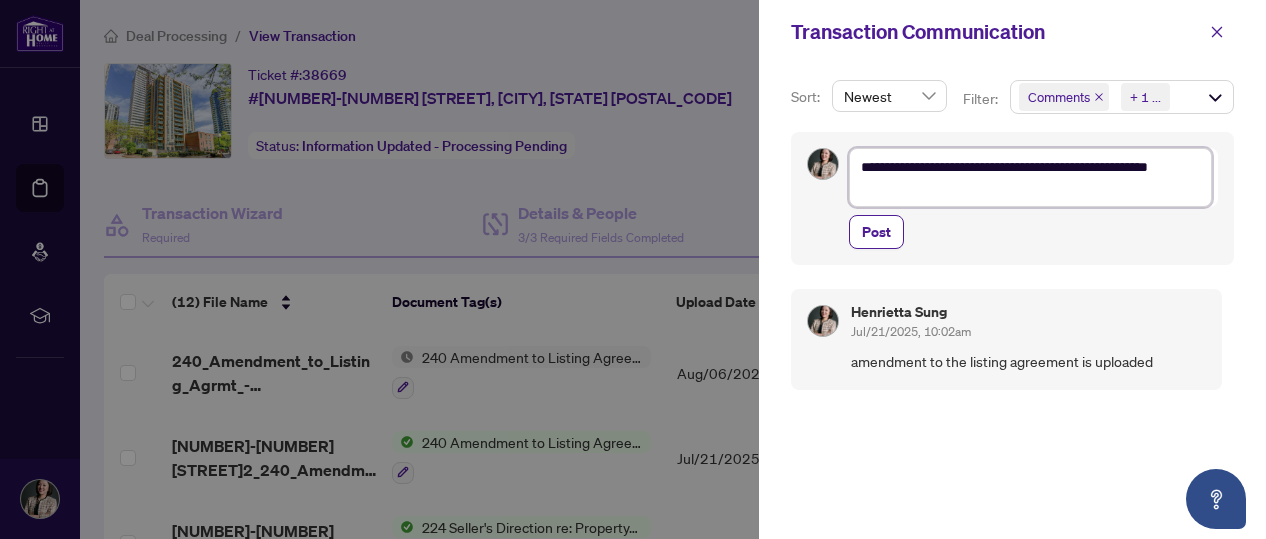 type on "**********" 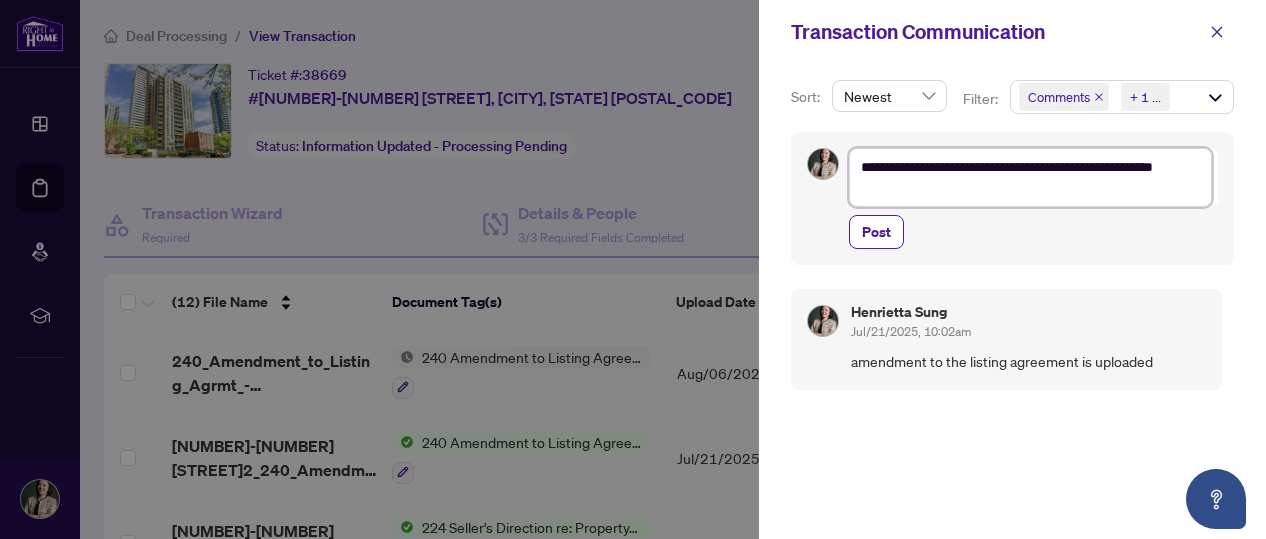 type on "**********" 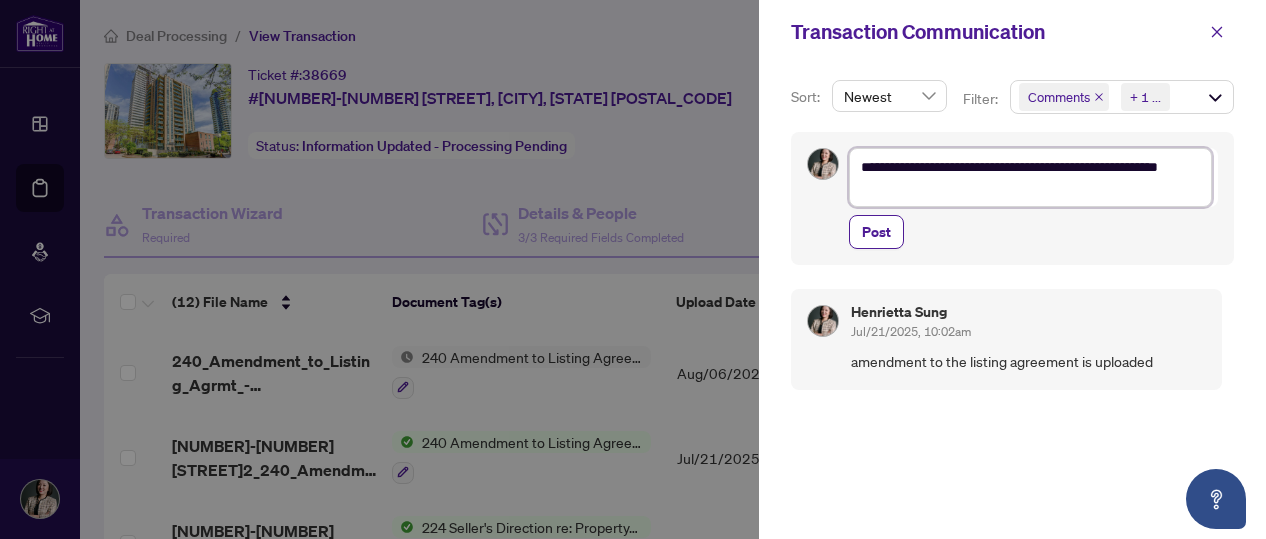 type on "**********" 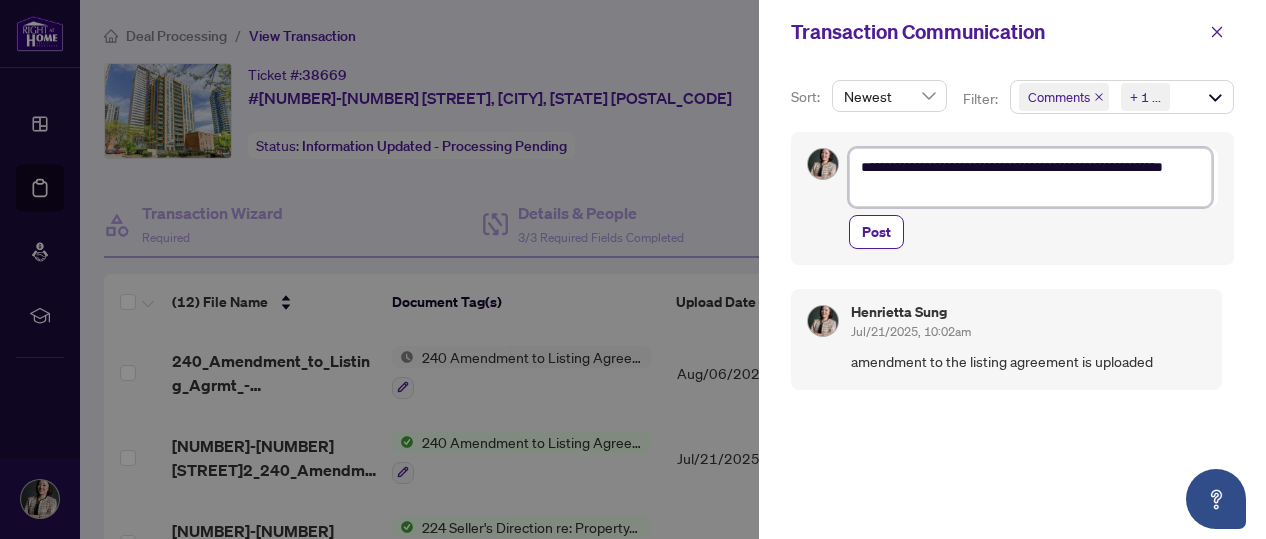 type on "**********" 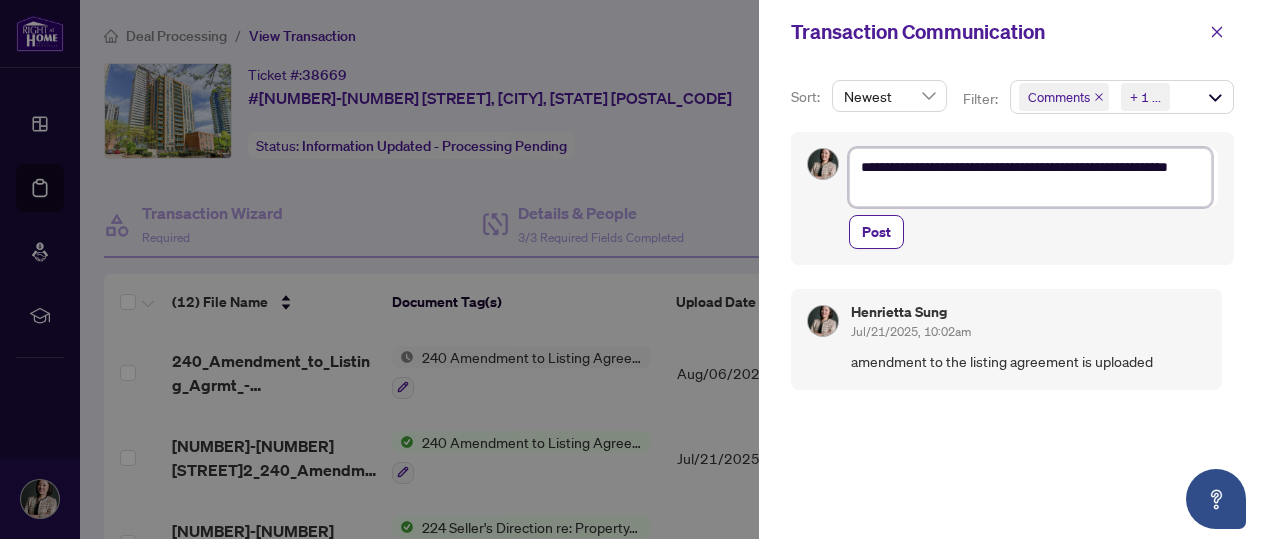 type on "**********" 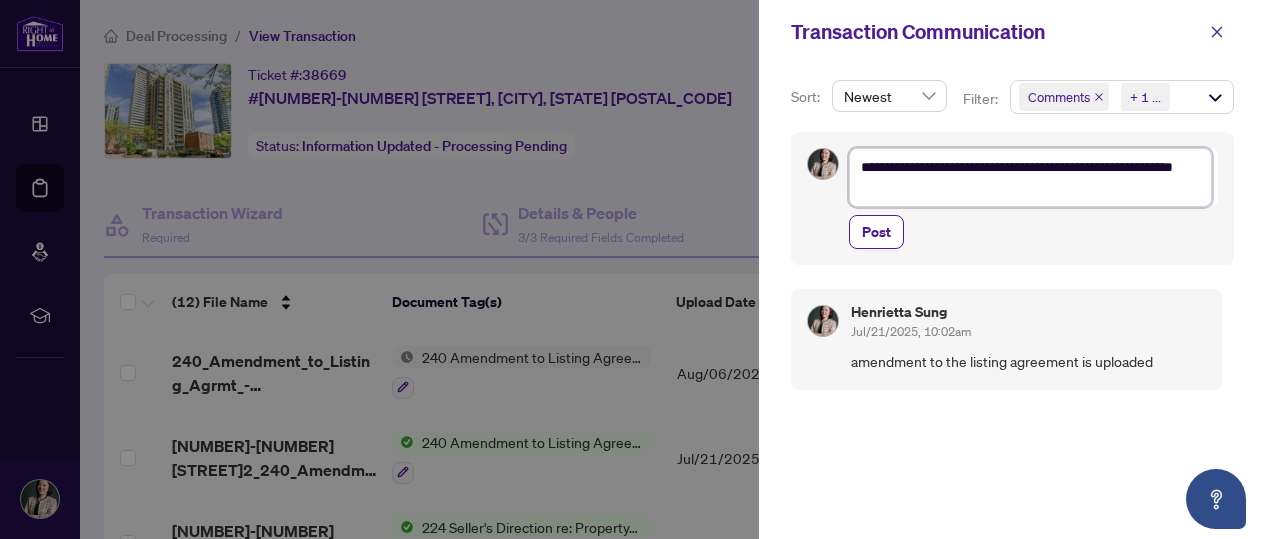 type on "**********" 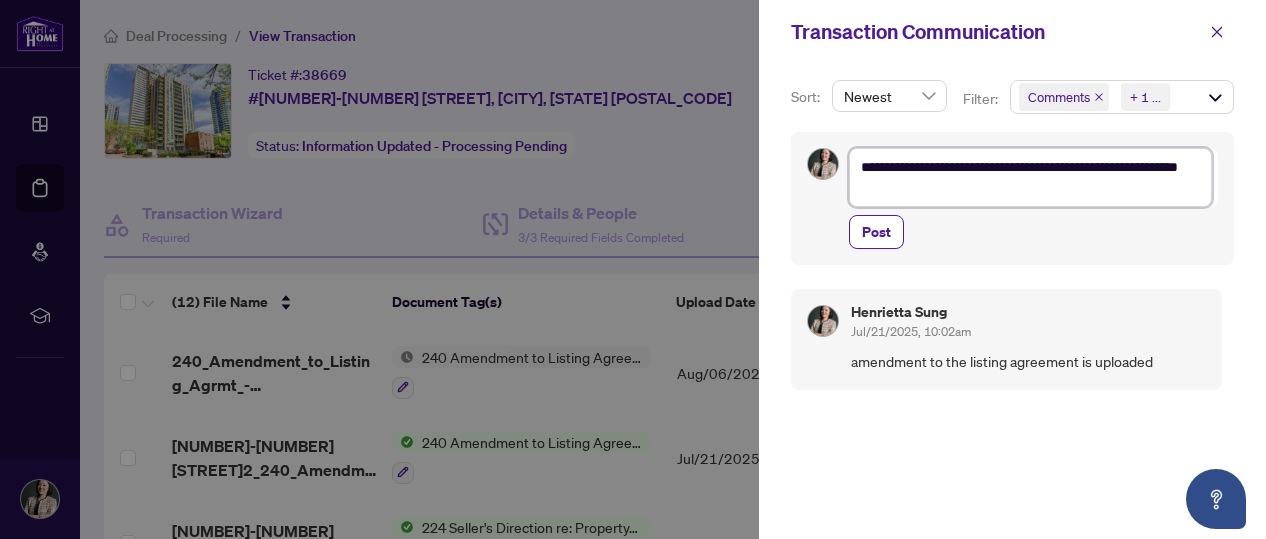 type on "**********" 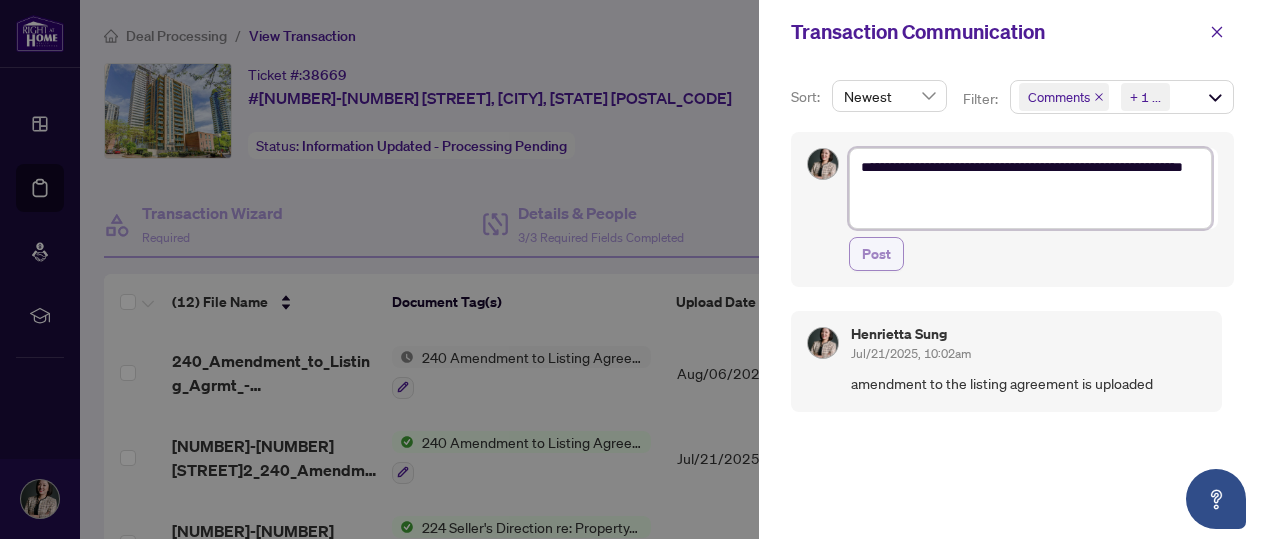 type on "**********" 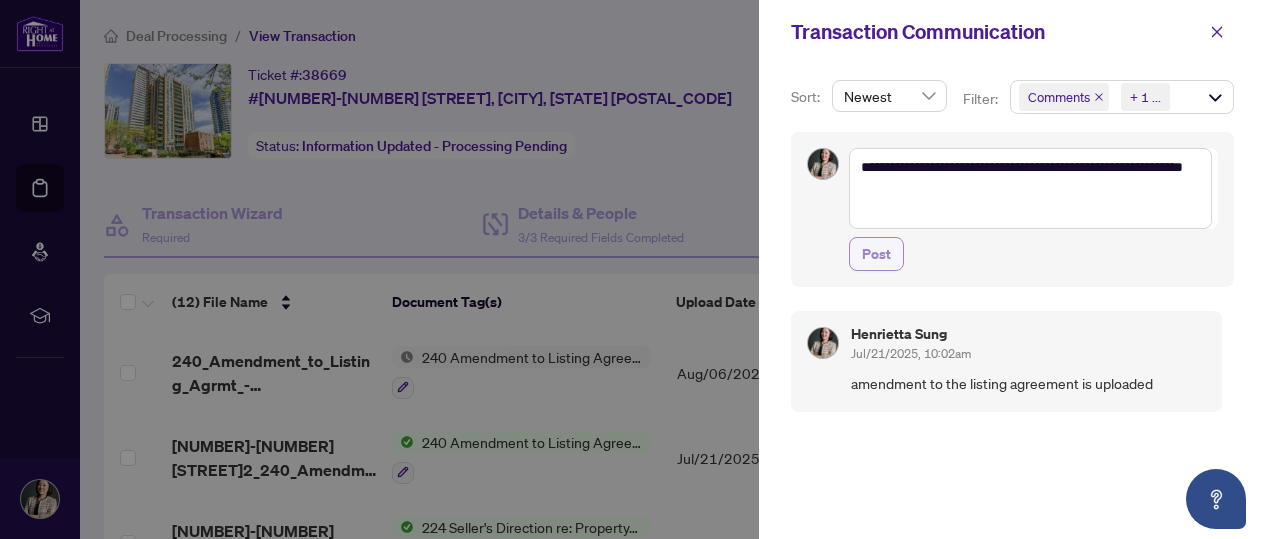click on "Post" at bounding box center (876, 254) 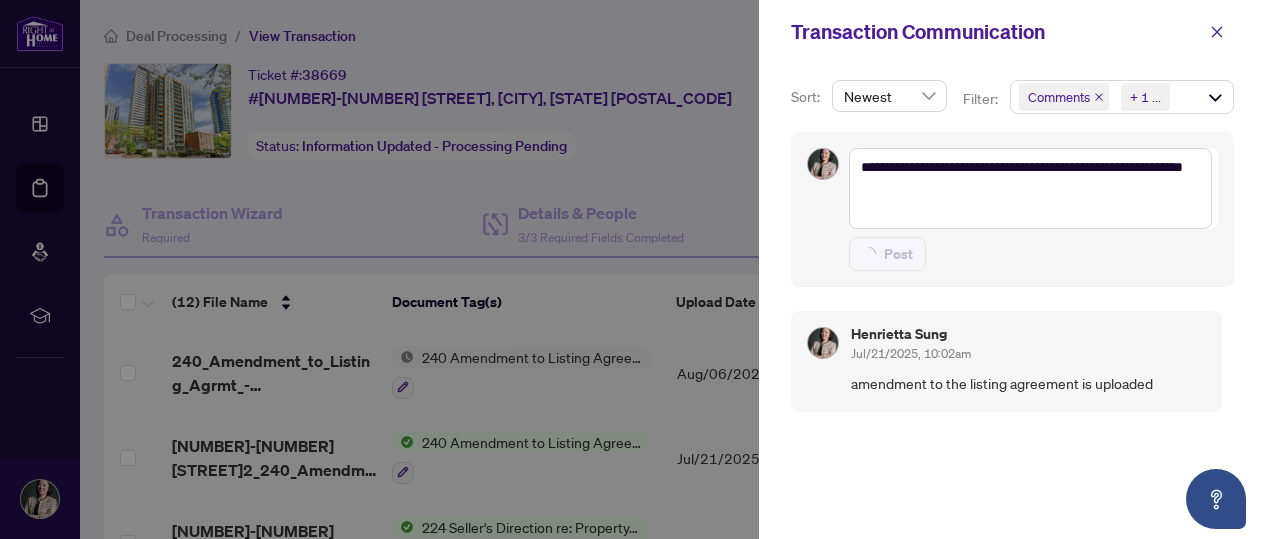type 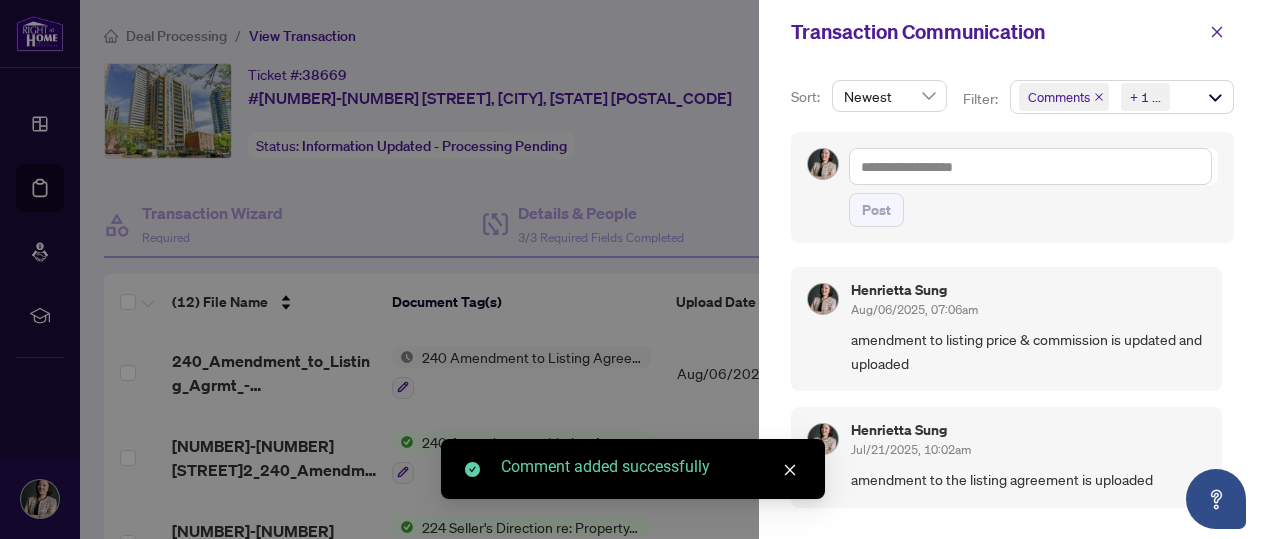 click at bounding box center [633, 269] 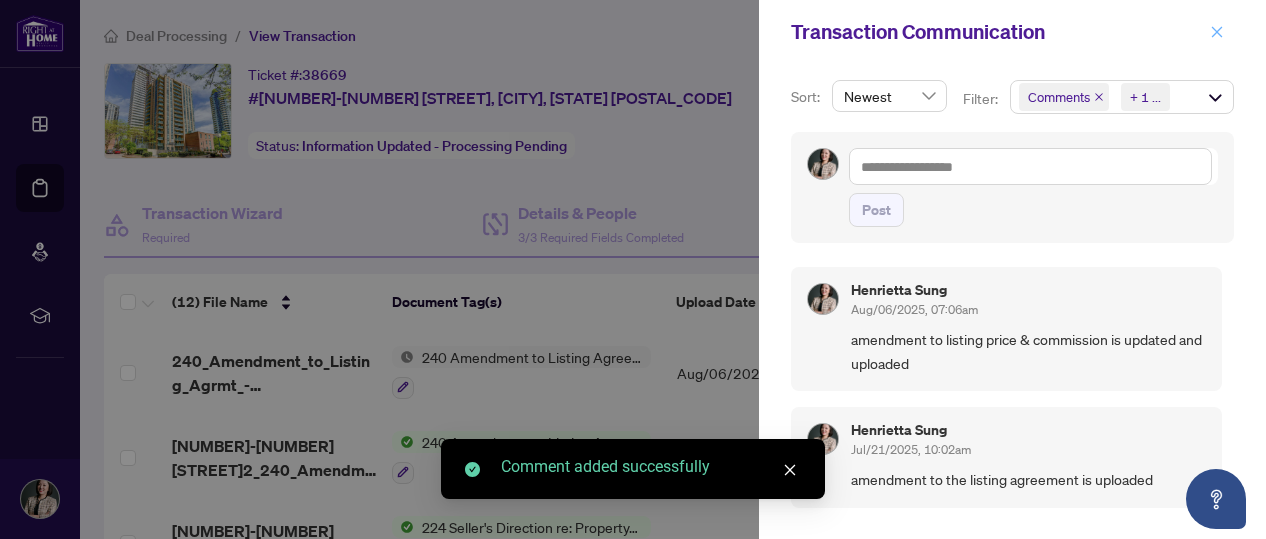 click 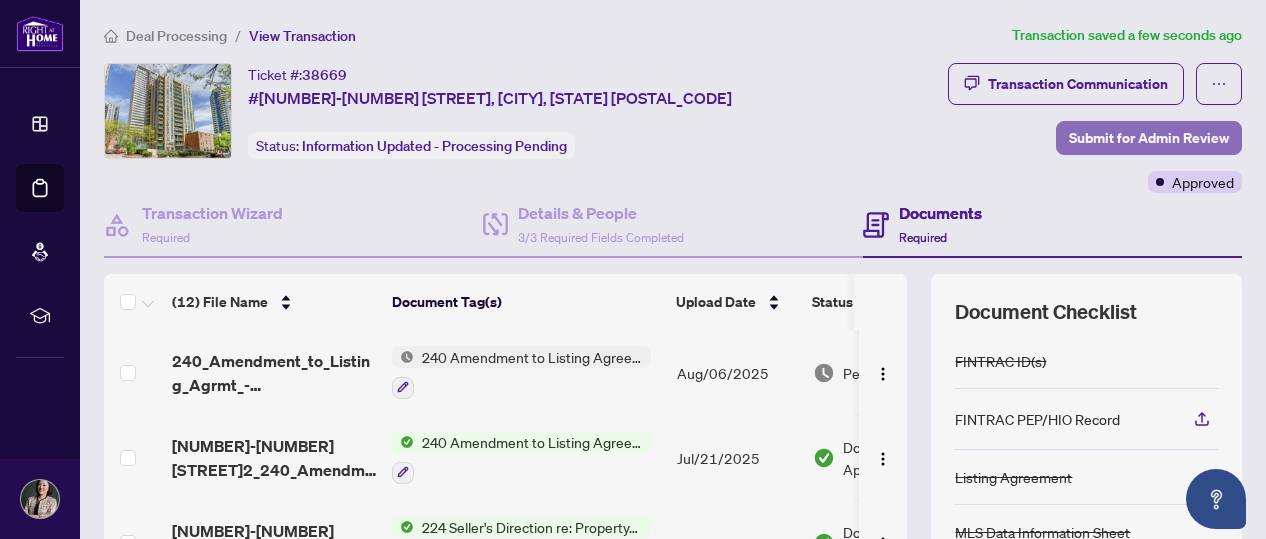 click on "Submit for Admin Review" at bounding box center (1149, 138) 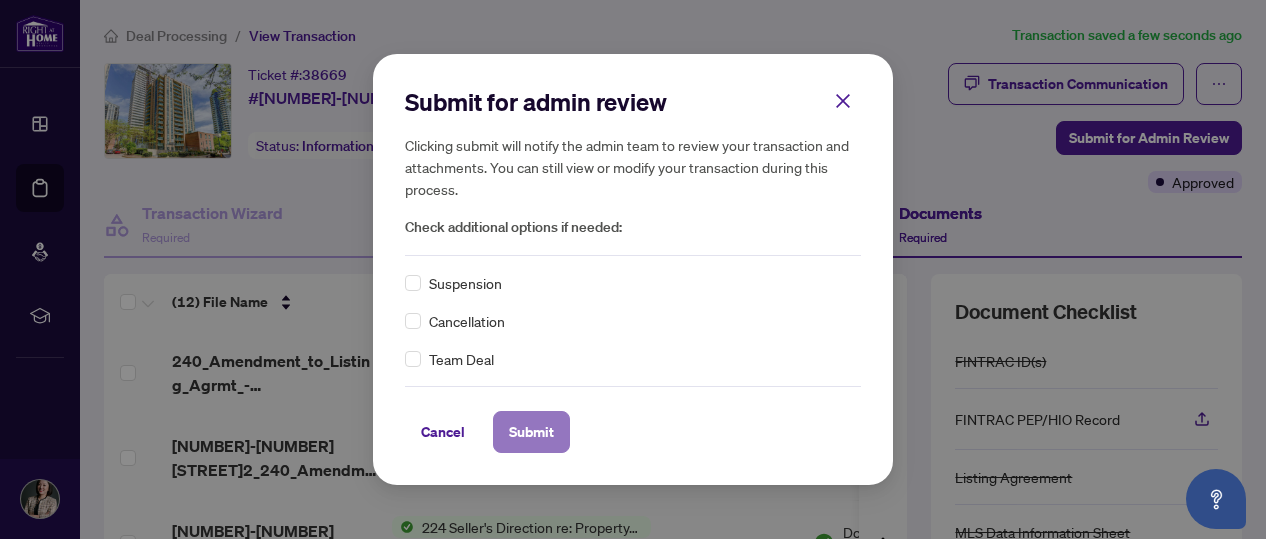 click on "Submit" at bounding box center [531, 432] 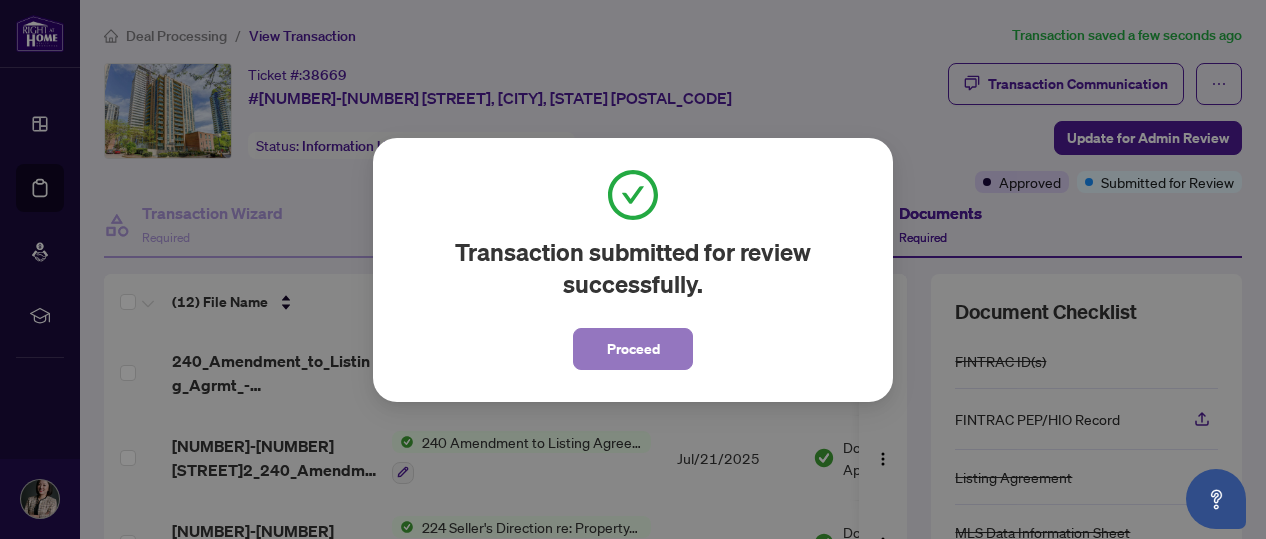 click on "Proceed" at bounding box center (633, 349) 